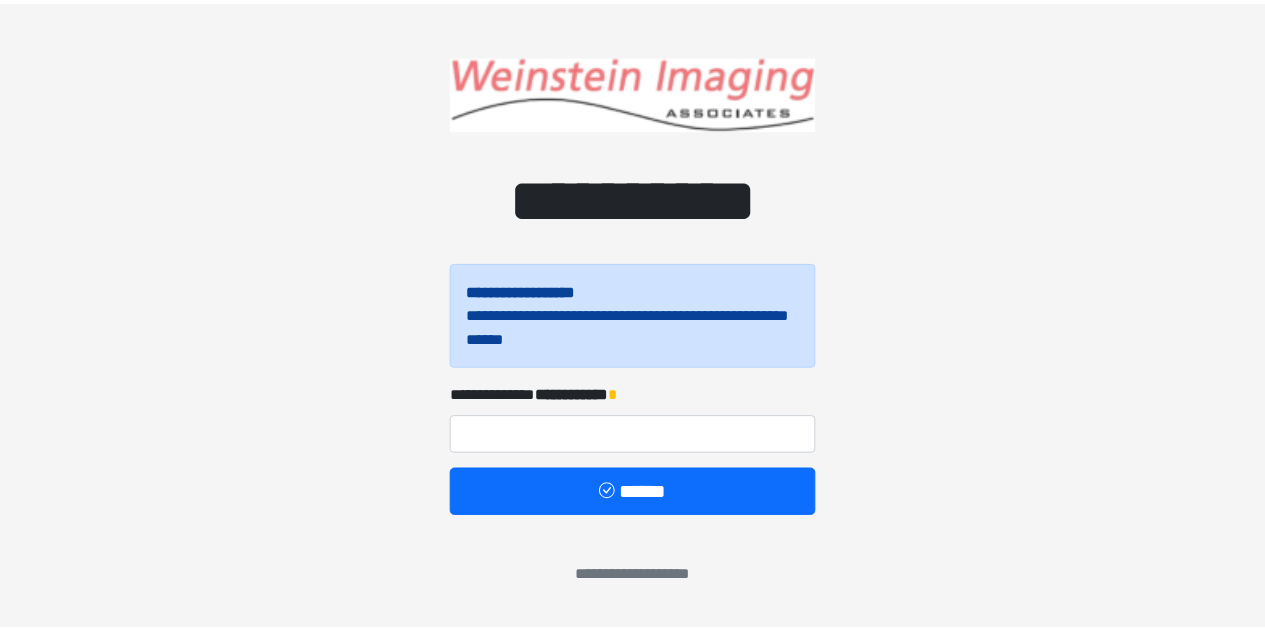 scroll, scrollTop: 0, scrollLeft: 0, axis: both 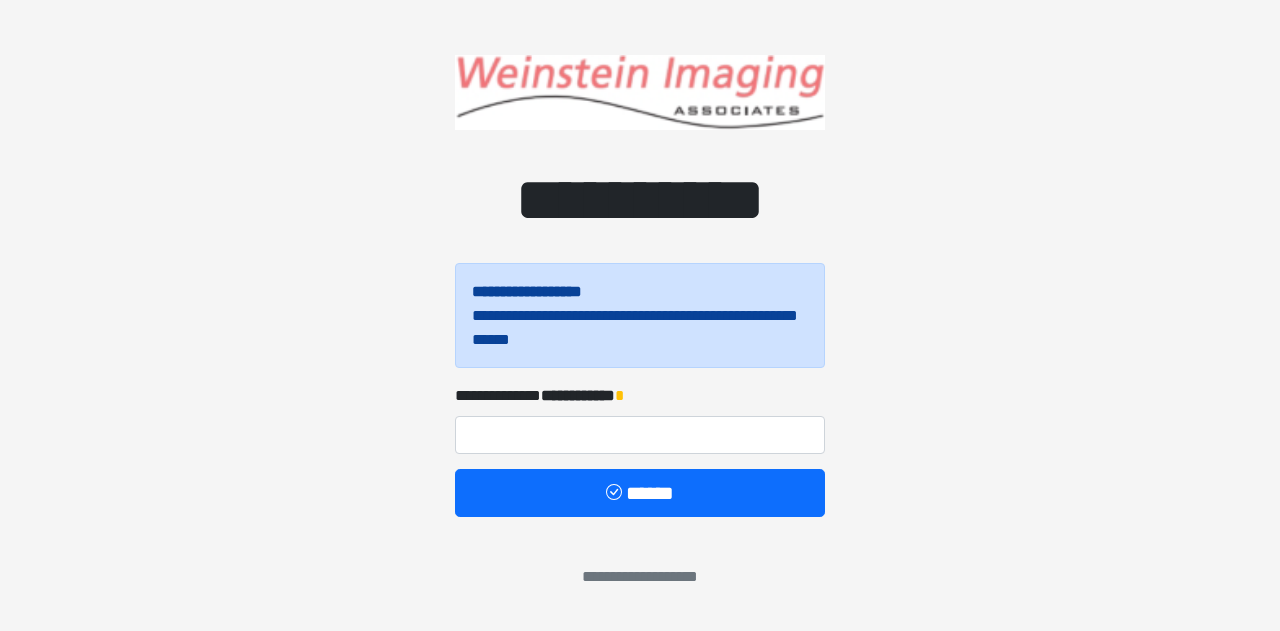 click on "**********" at bounding box center (640, 390) 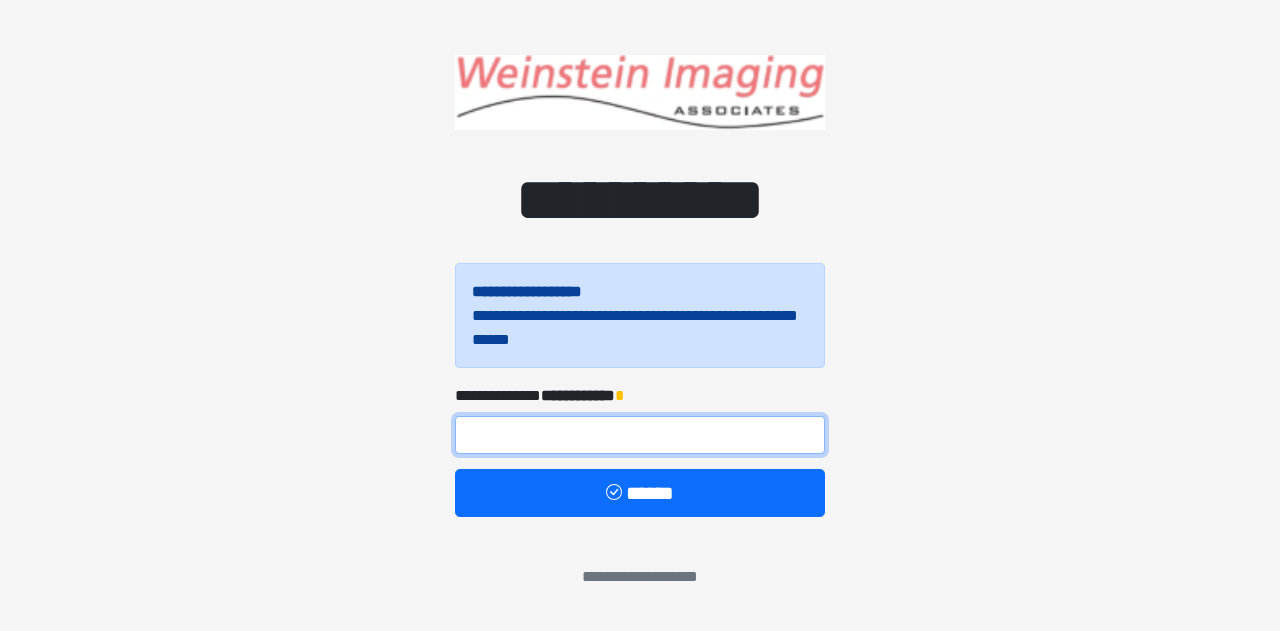 click at bounding box center [640, 435] 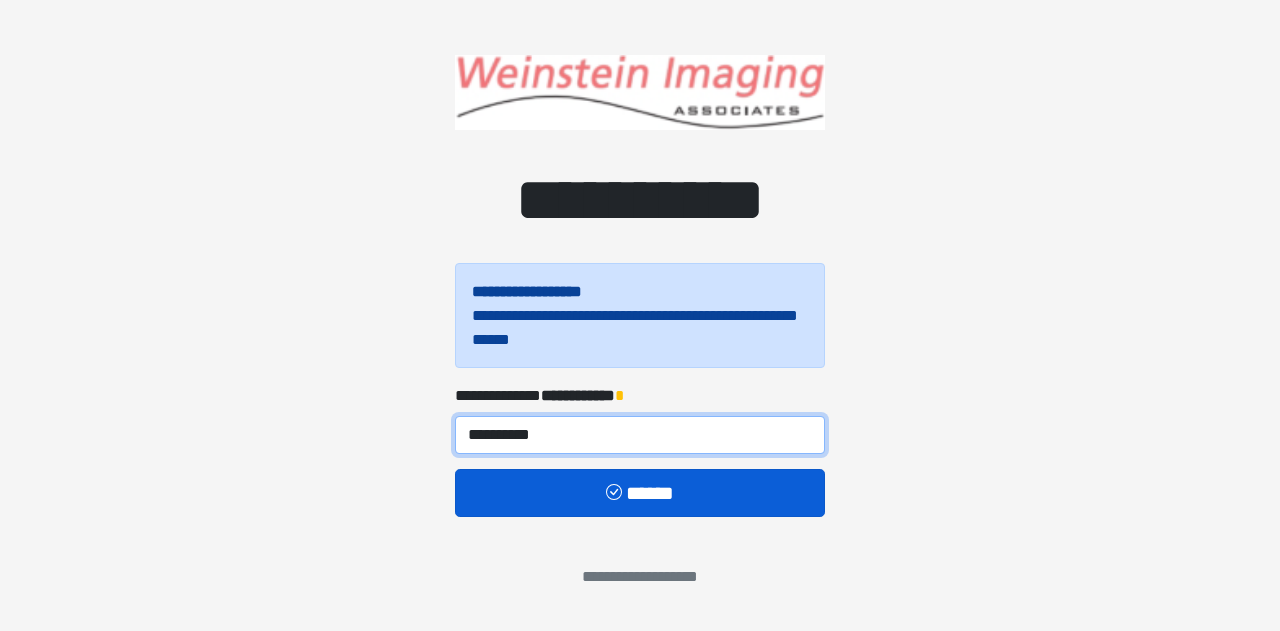 type on "**********" 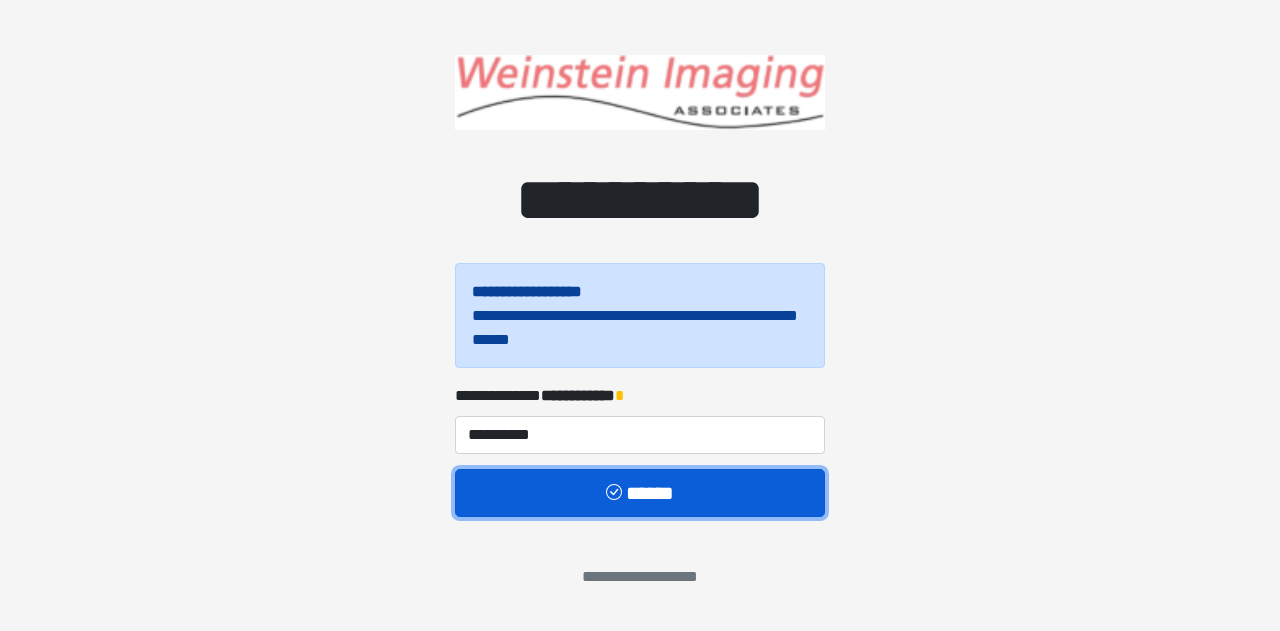 click on "******" at bounding box center [640, 492] 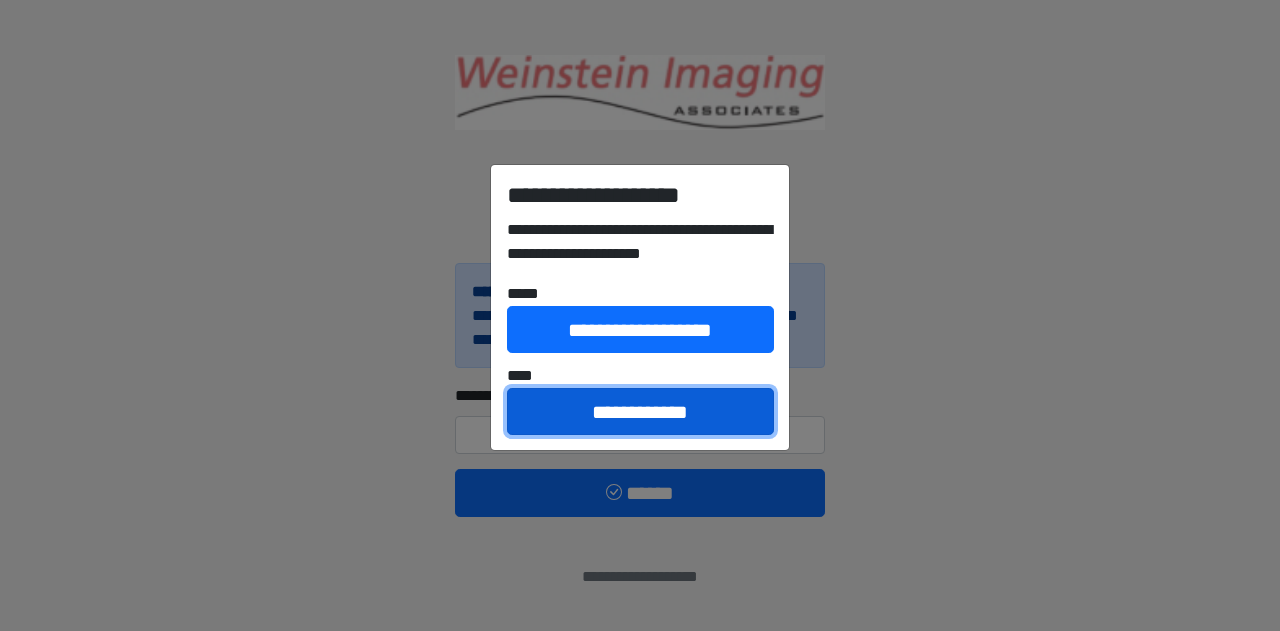 click on "**********" at bounding box center (640, 411) 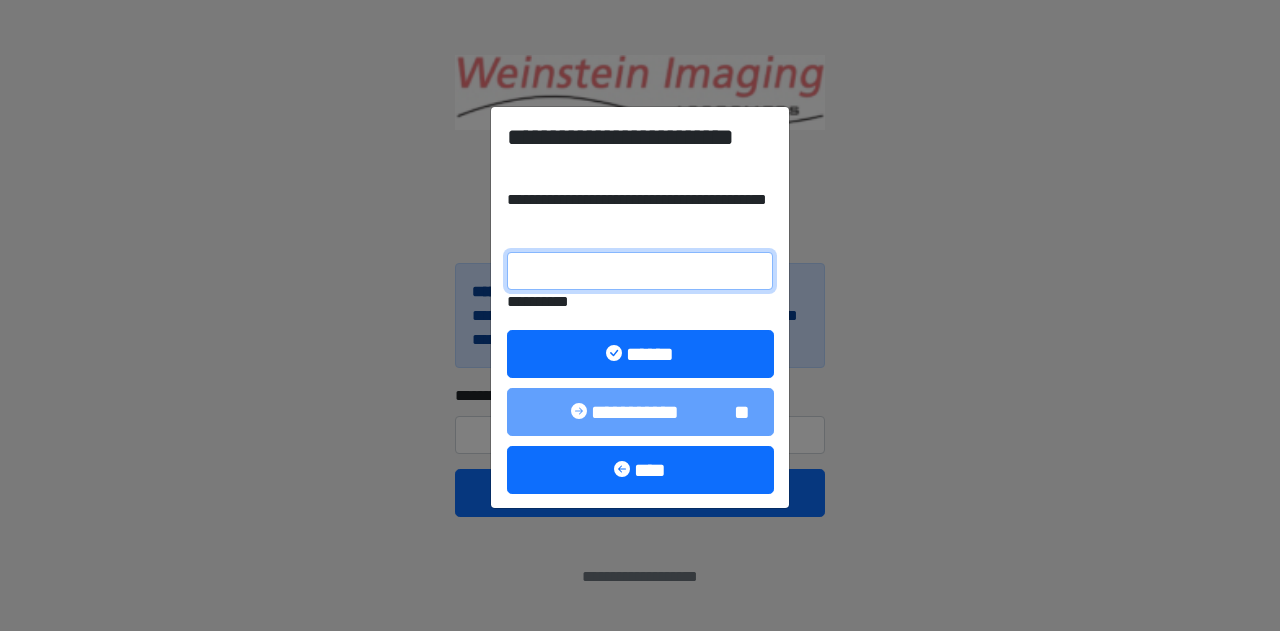 click on "**********" at bounding box center [640, 271] 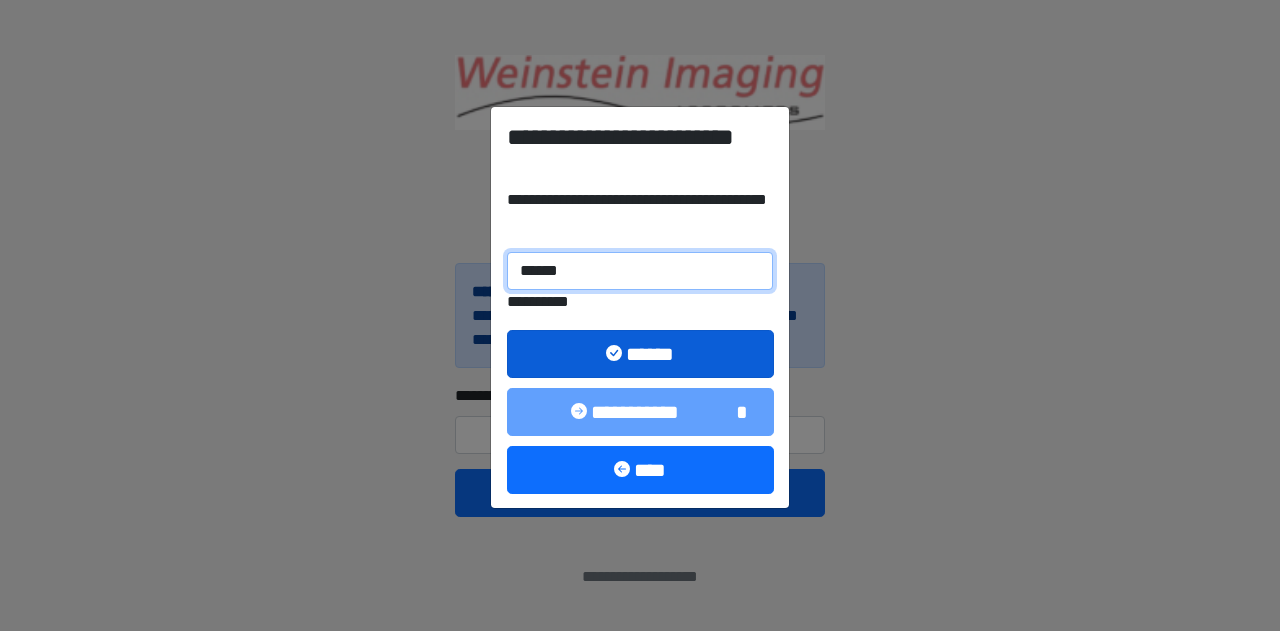 type on "******" 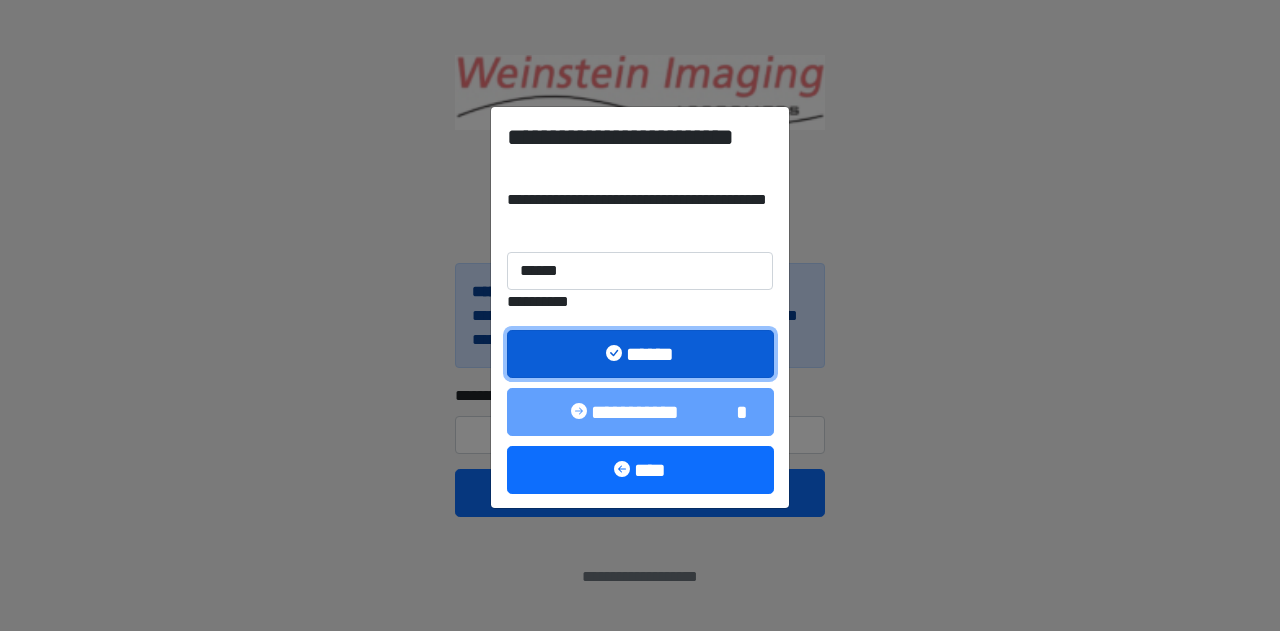 click on "******" at bounding box center [640, 353] 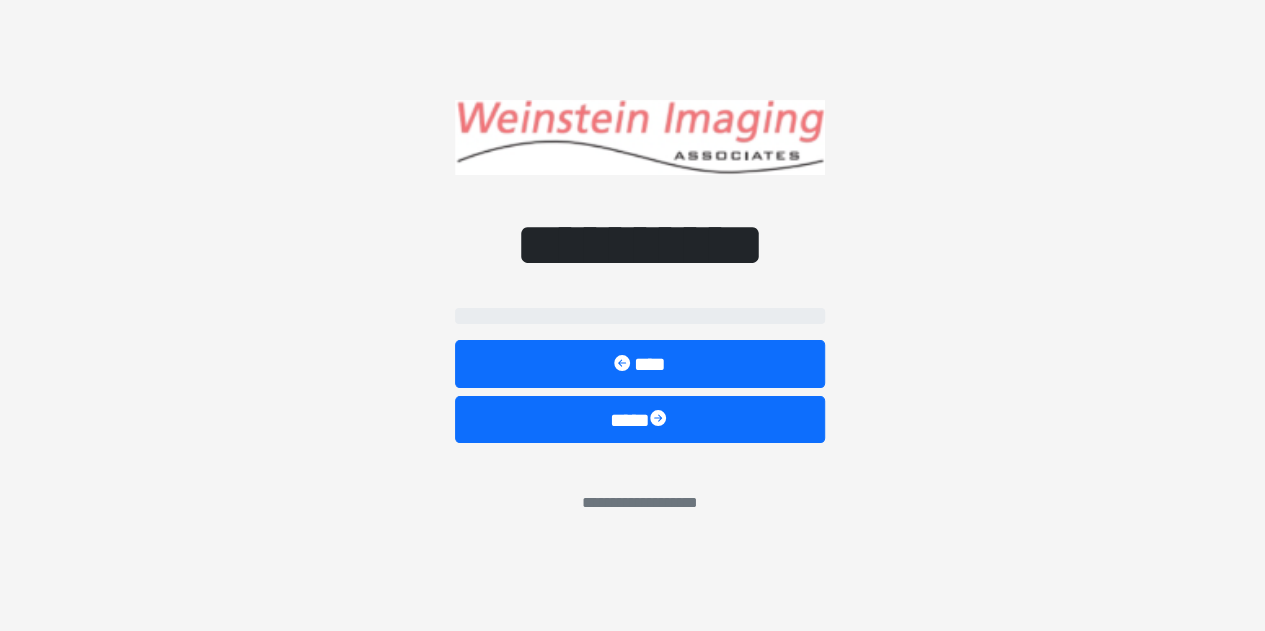 select on "*****" 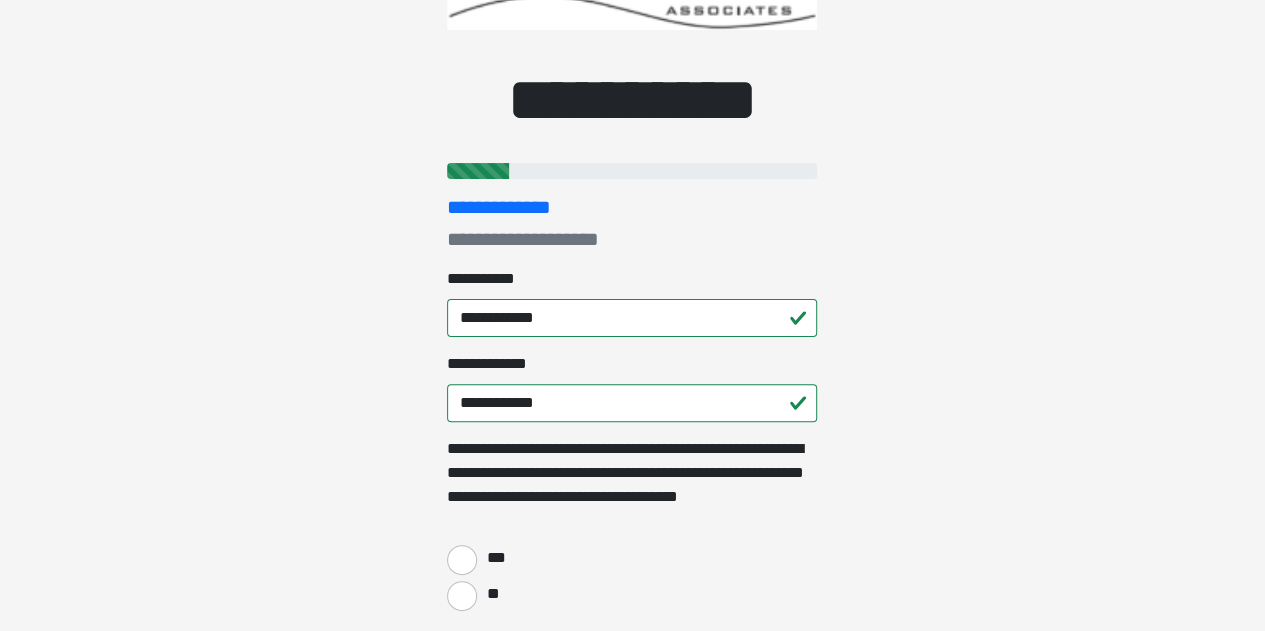 scroll, scrollTop: 200, scrollLeft: 0, axis: vertical 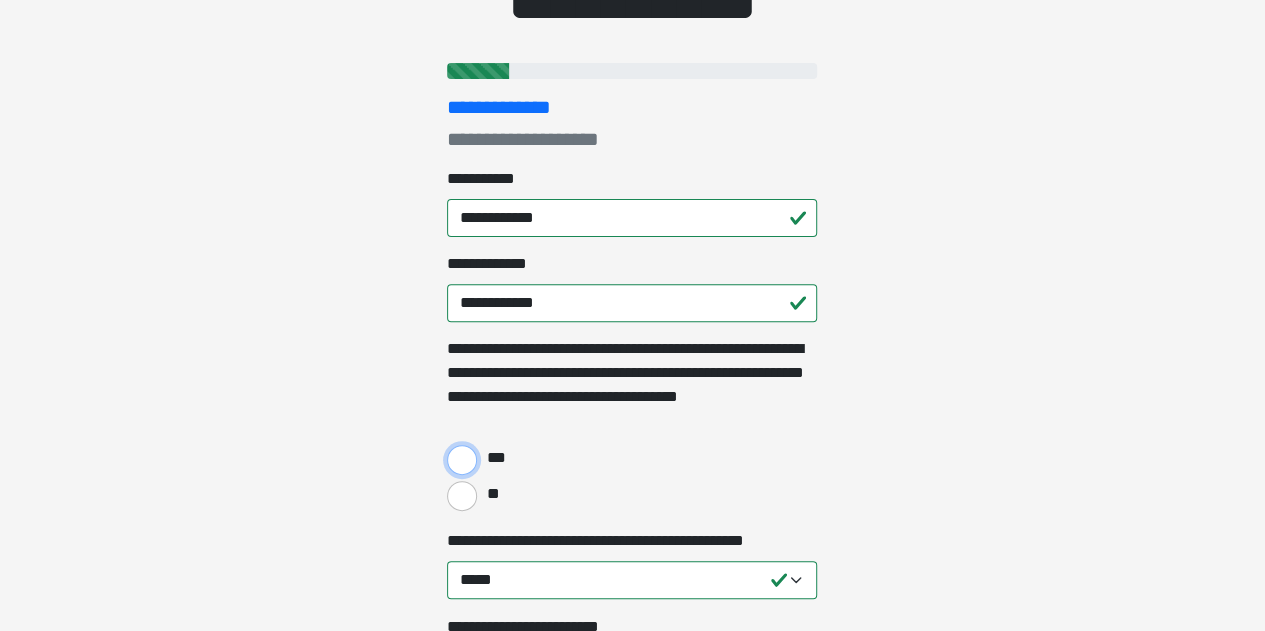 click on "***" at bounding box center (462, 460) 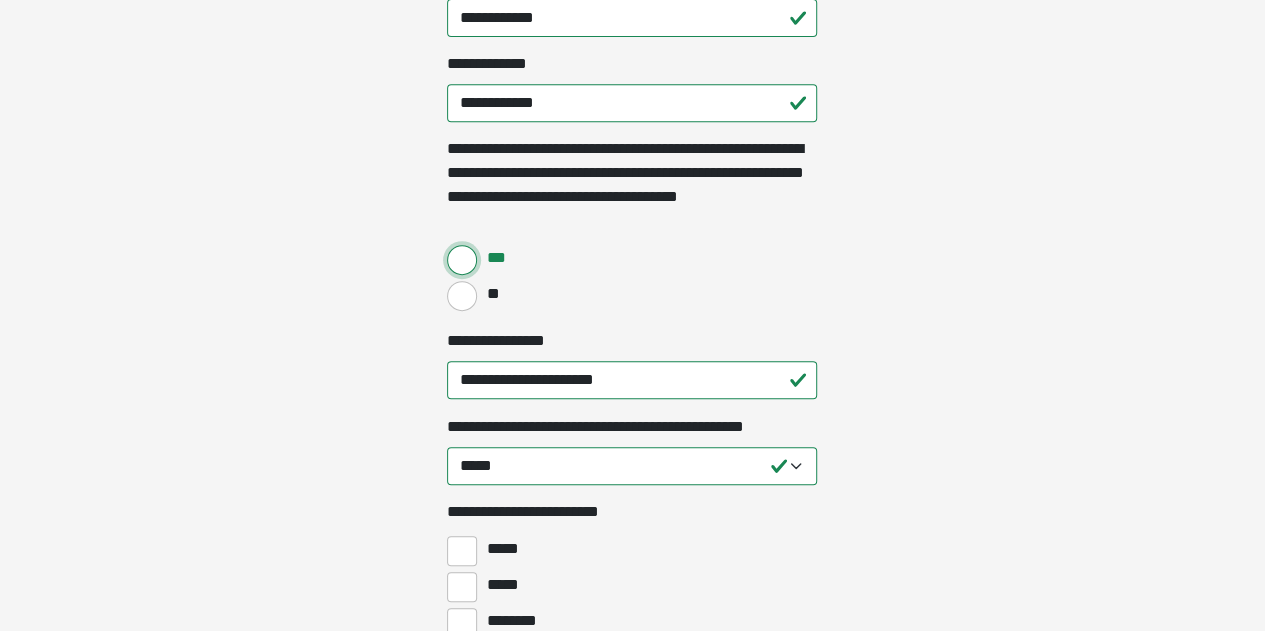 scroll, scrollTop: 500, scrollLeft: 0, axis: vertical 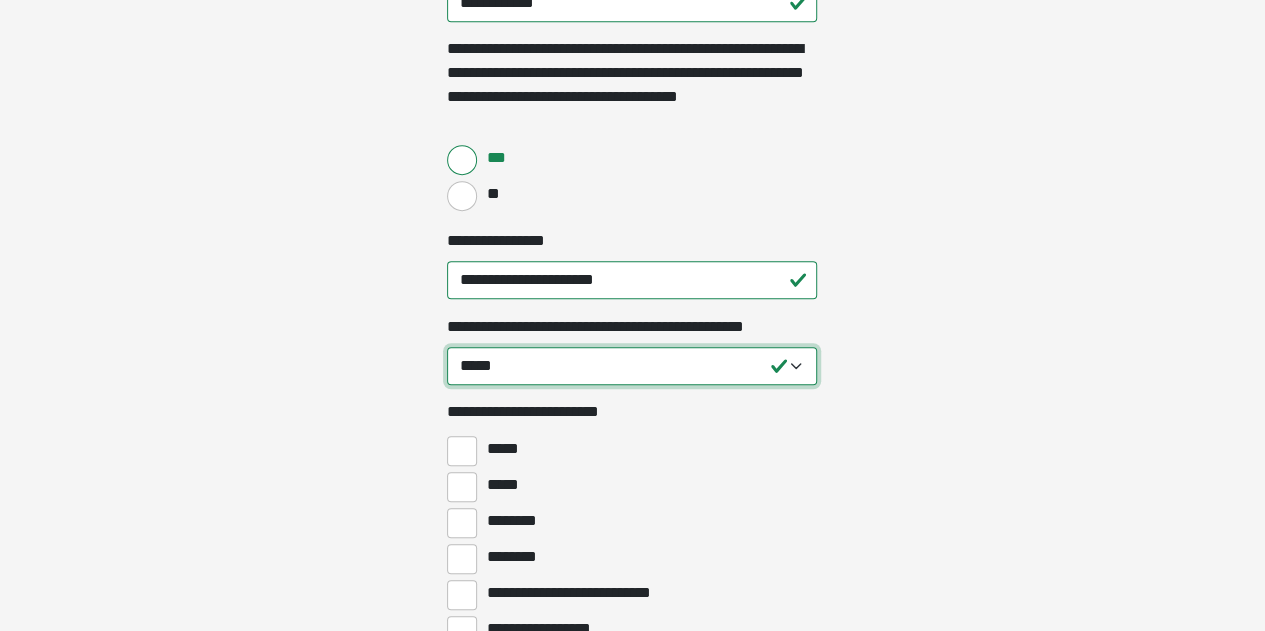 click on "**********" at bounding box center [632, 366] 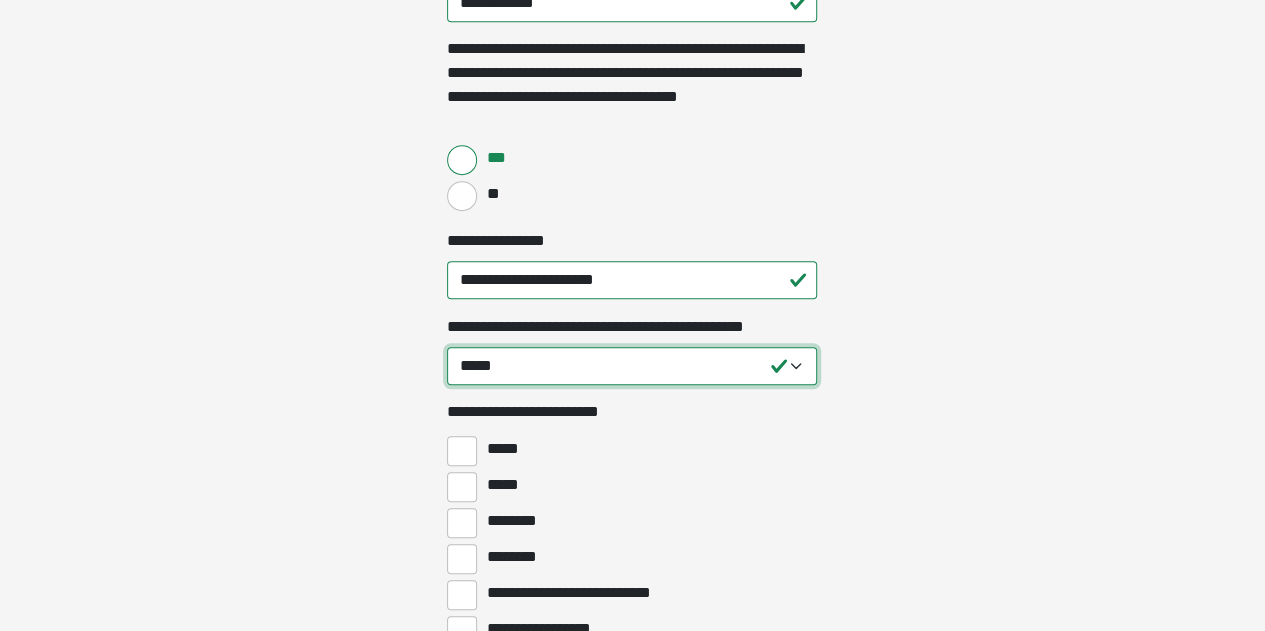 select on "****" 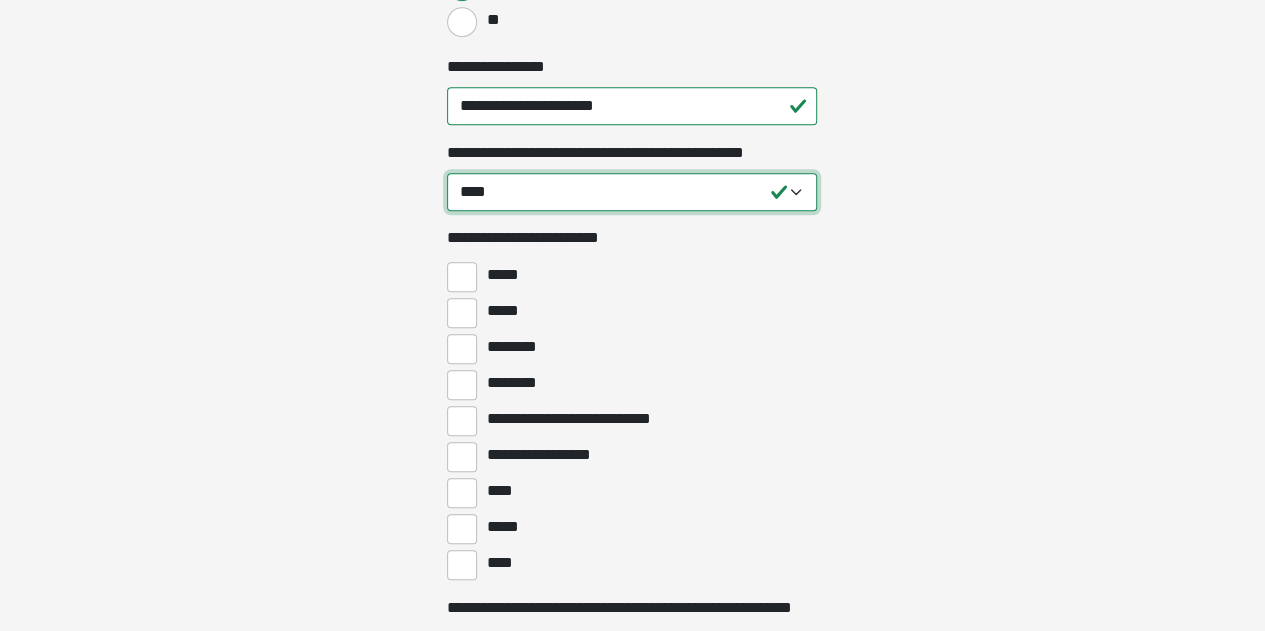 scroll, scrollTop: 700, scrollLeft: 0, axis: vertical 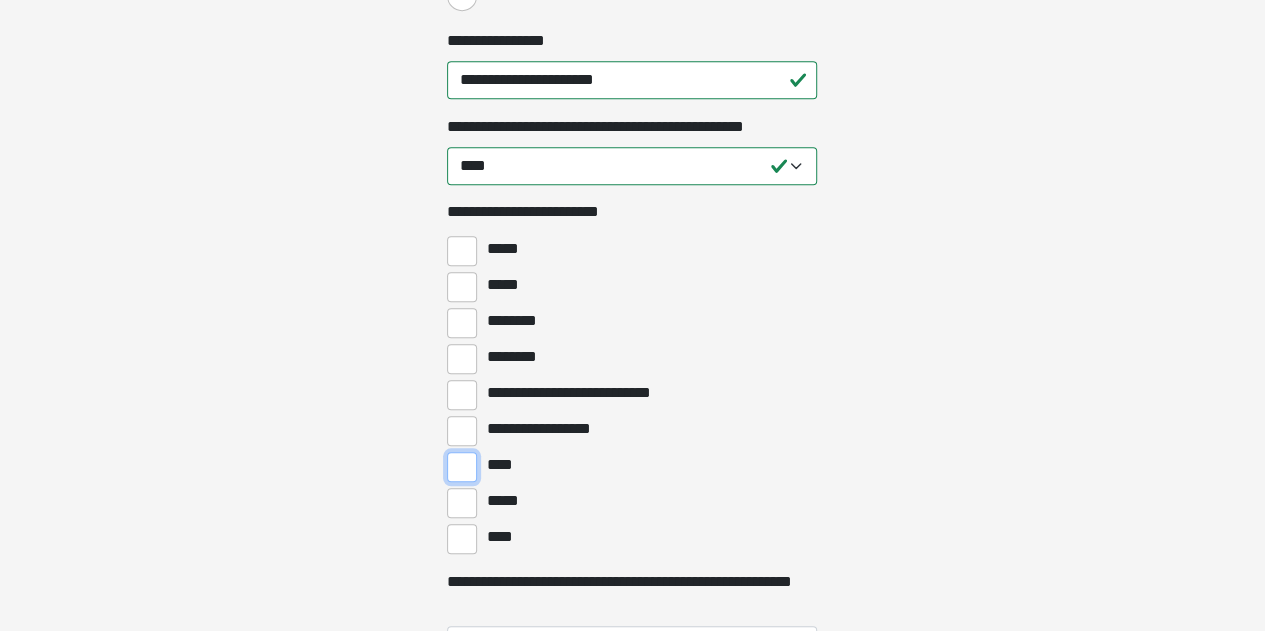click on "****" at bounding box center [462, 467] 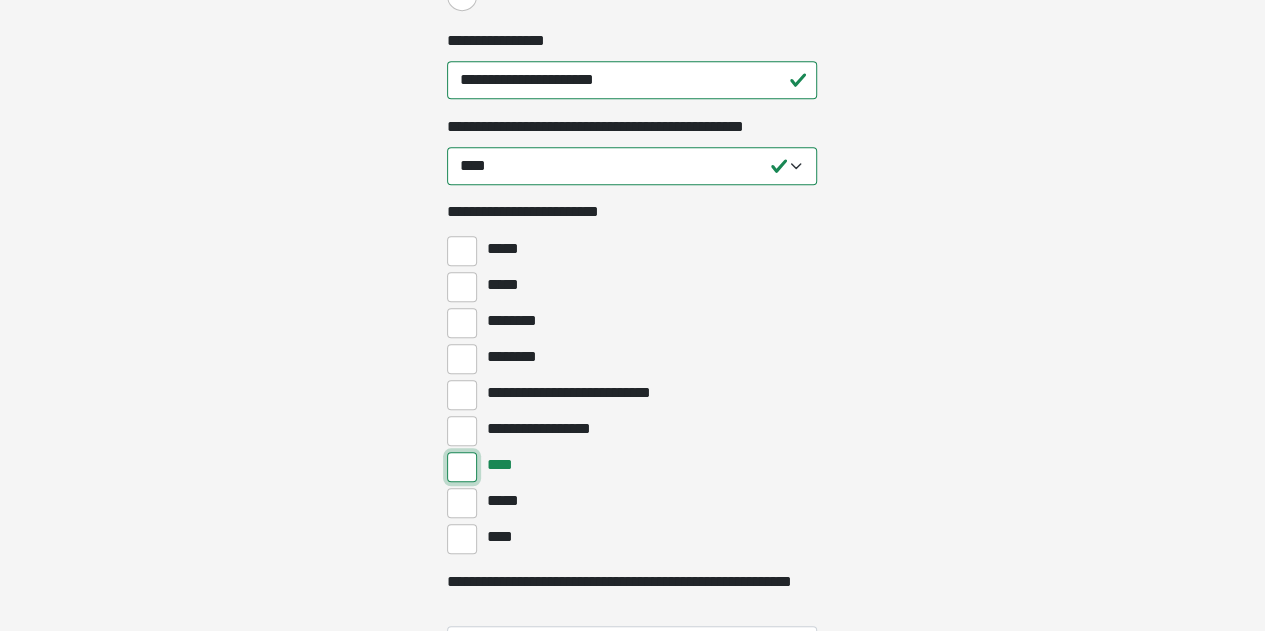 scroll, scrollTop: 800, scrollLeft: 0, axis: vertical 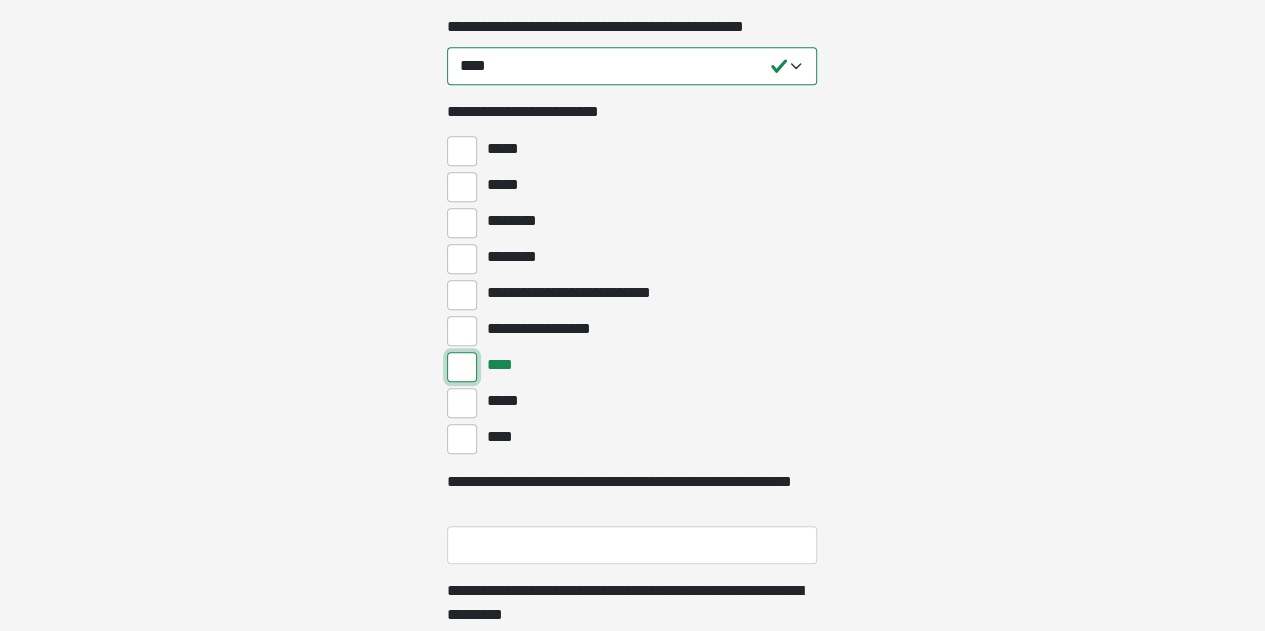 click on "****" at bounding box center [462, 367] 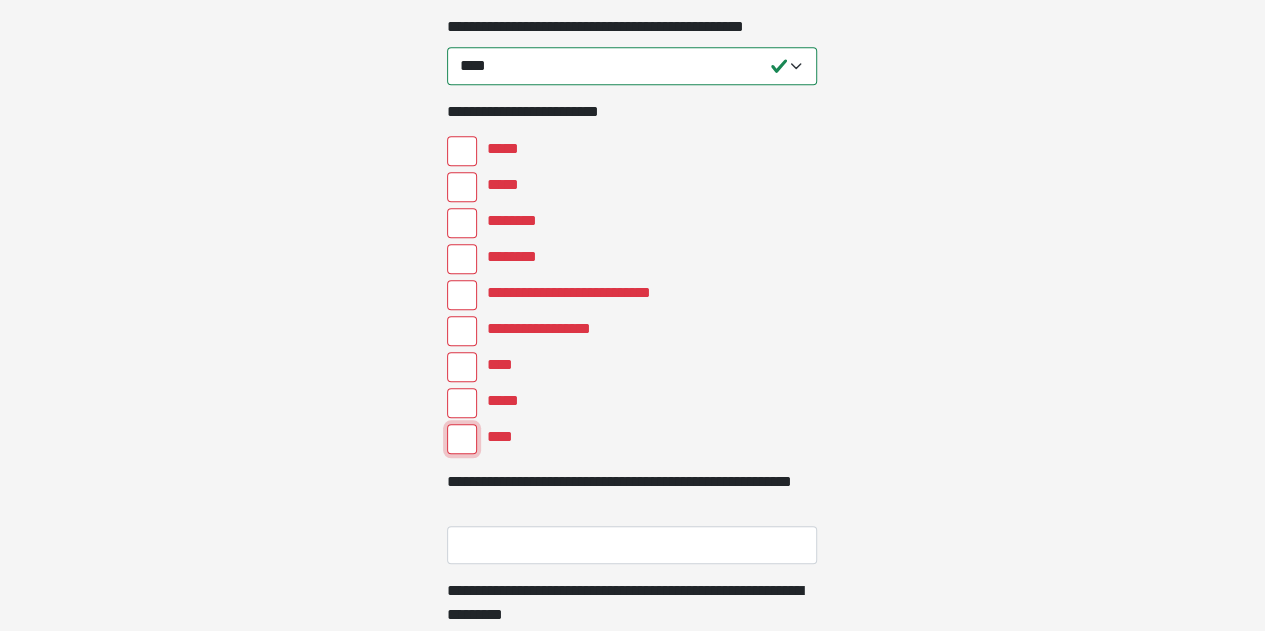 click on "****" at bounding box center (462, 439) 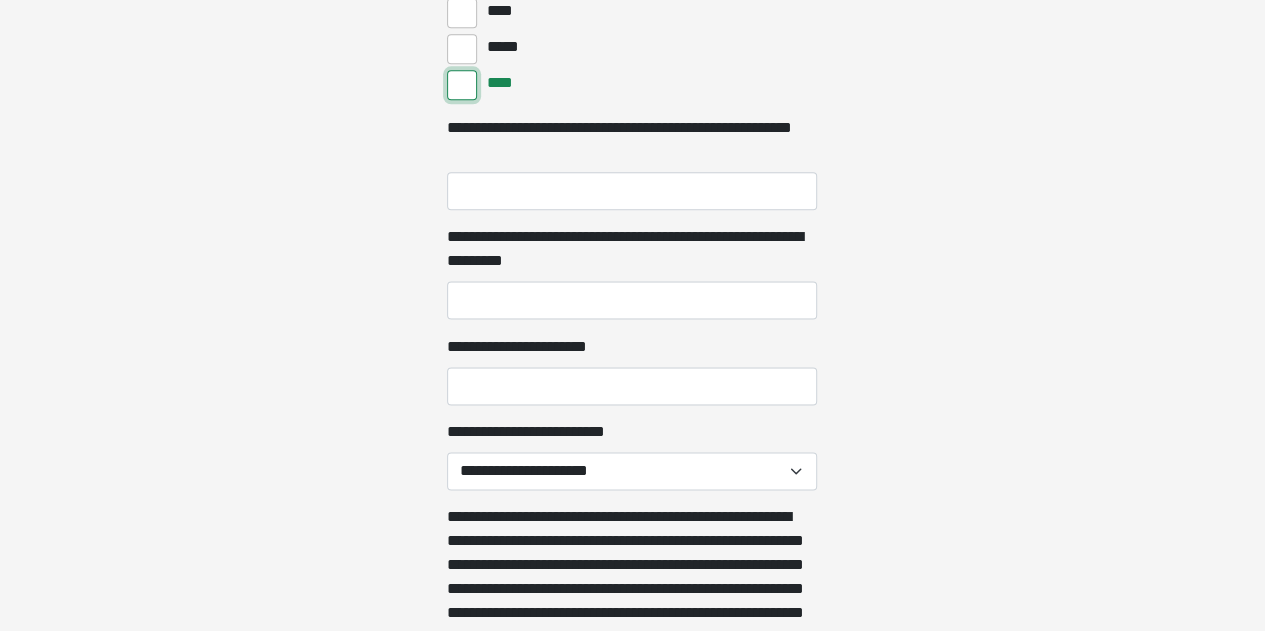 scroll, scrollTop: 1200, scrollLeft: 0, axis: vertical 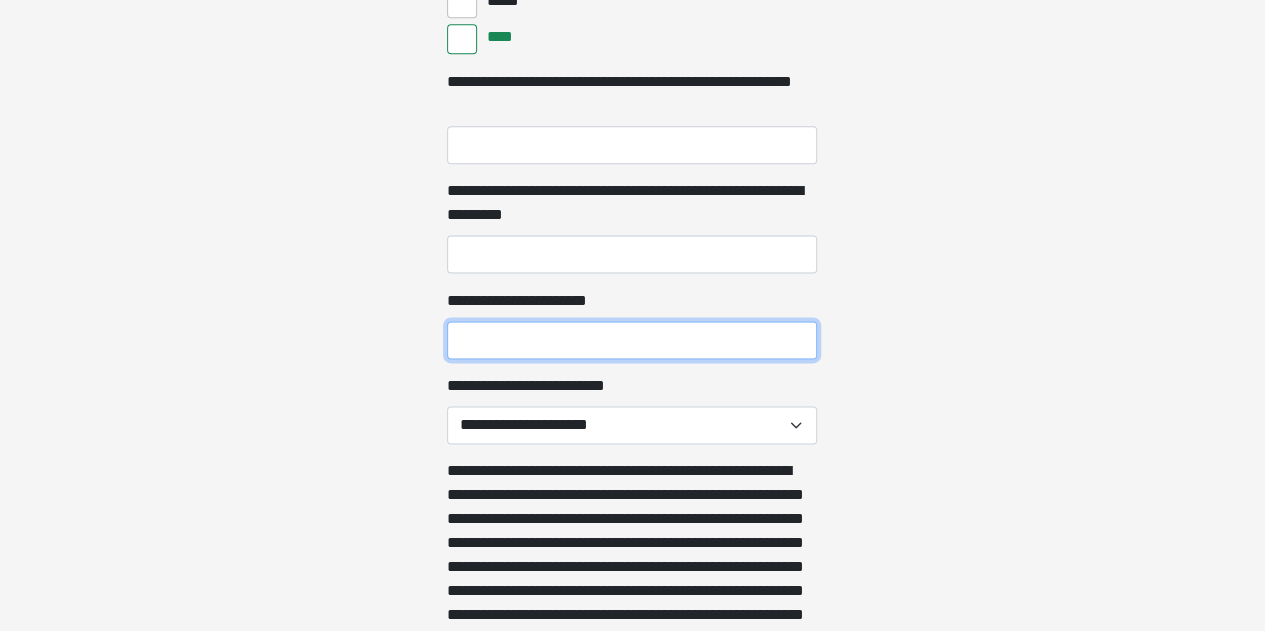 click on "**********" at bounding box center (632, 340) 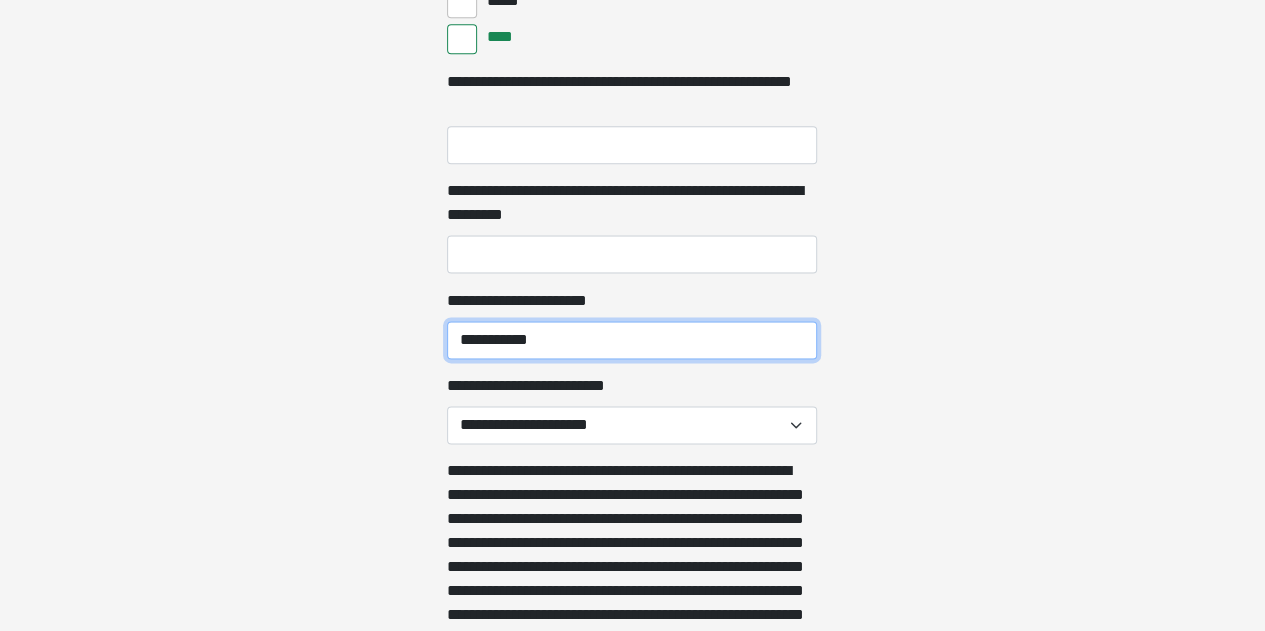 type on "**********" 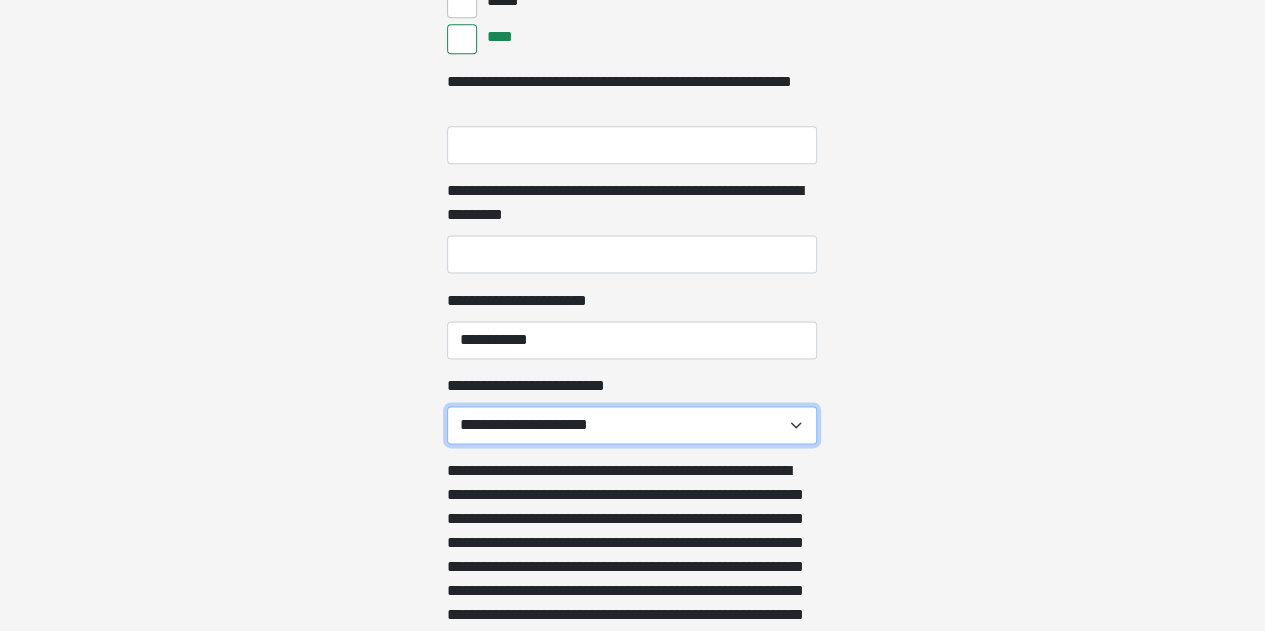 click on "**********" at bounding box center [632, 425] 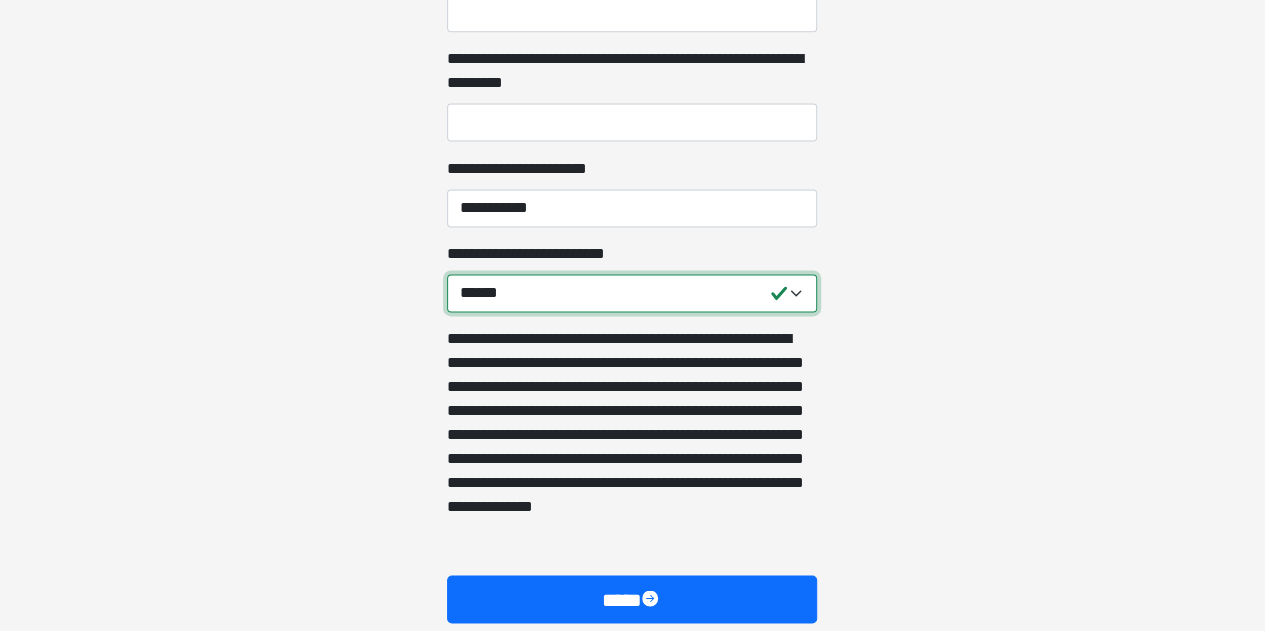 scroll, scrollTop: 1400, scrollLeft: 0, axis: vertical 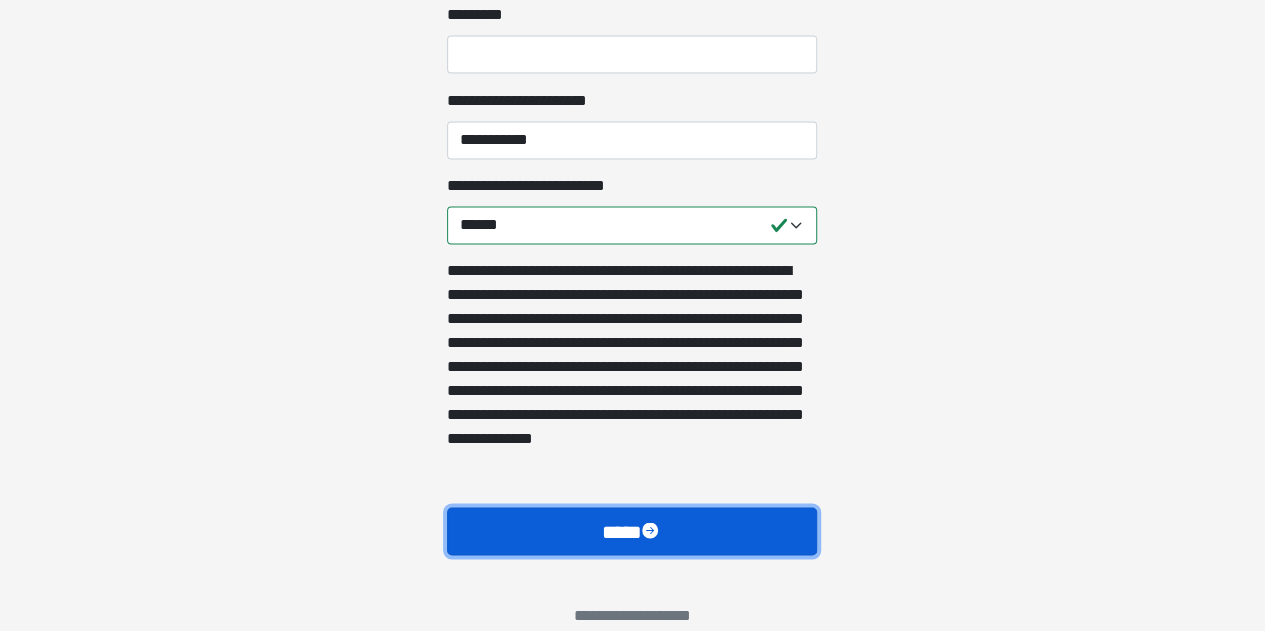 click on "****" at bounding box center [632, 530] 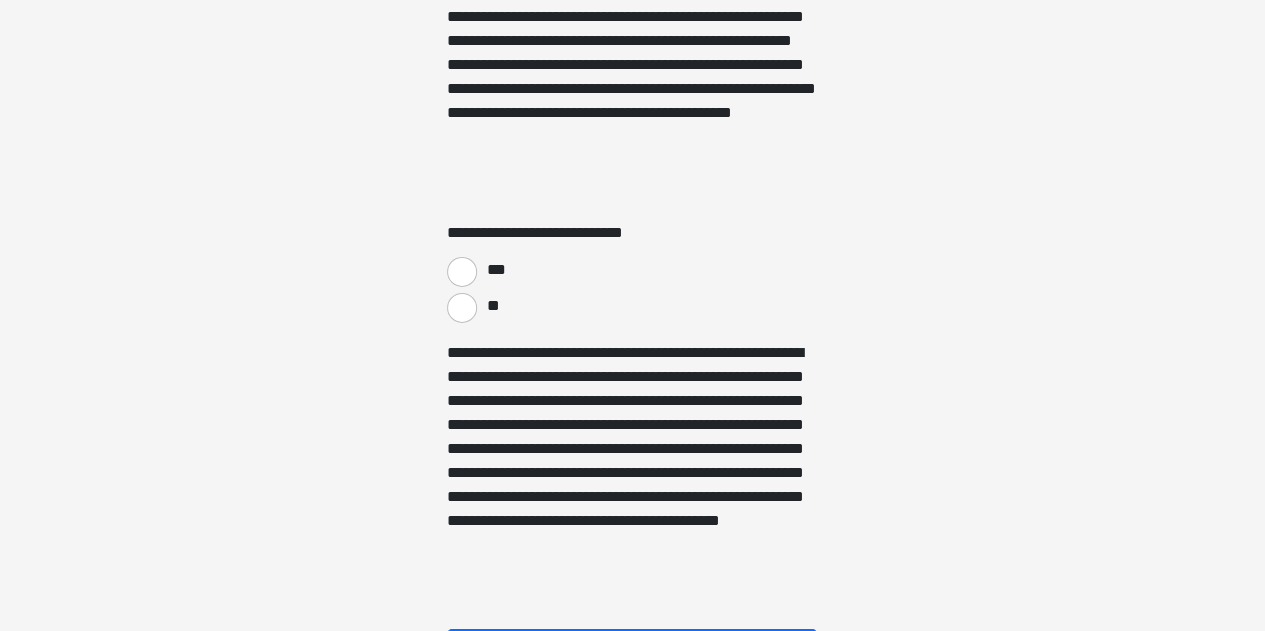 scroll, scrollTop: 3300, scrollLeft: 0, axis: vertical 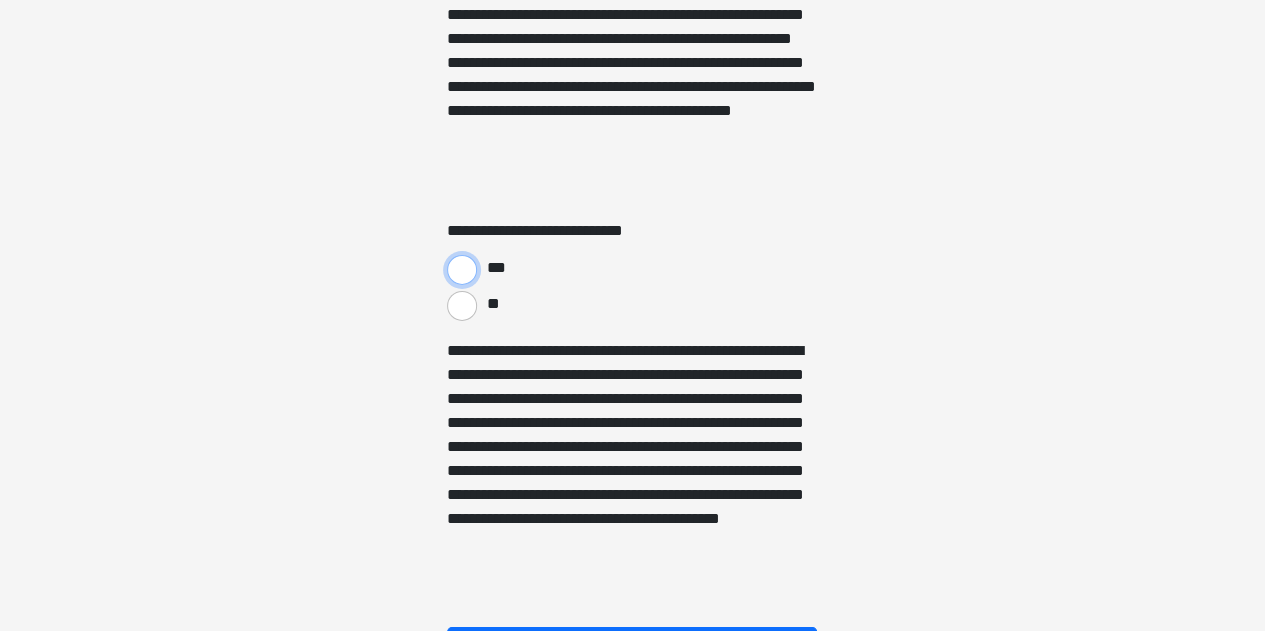click on "***" at bounding box center [462, 270] 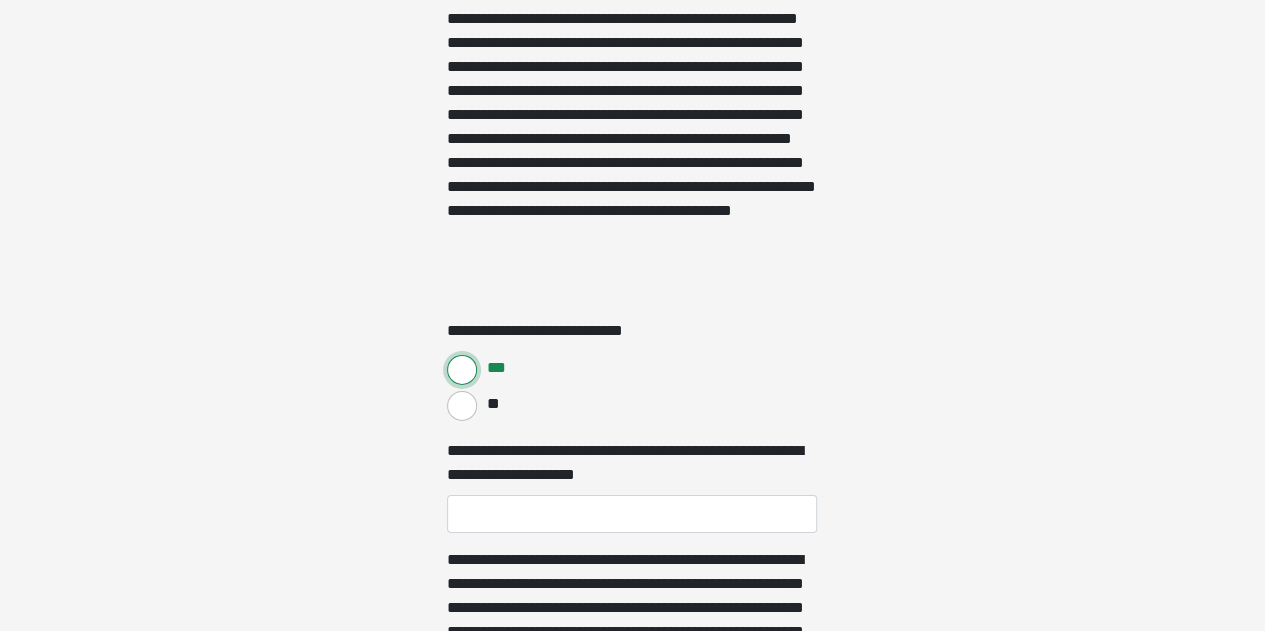 scroll, scrollTop: 3300, scrollLeft: 0, axis: vertical 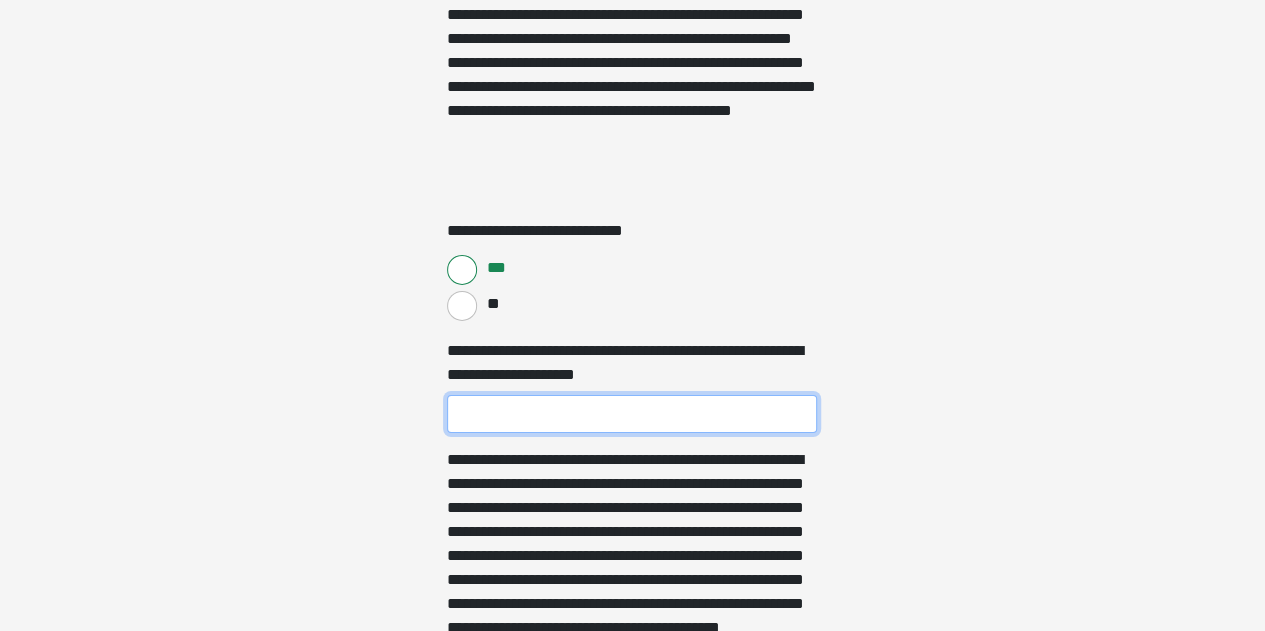 click on "**********" at bounding box center (632, 414) 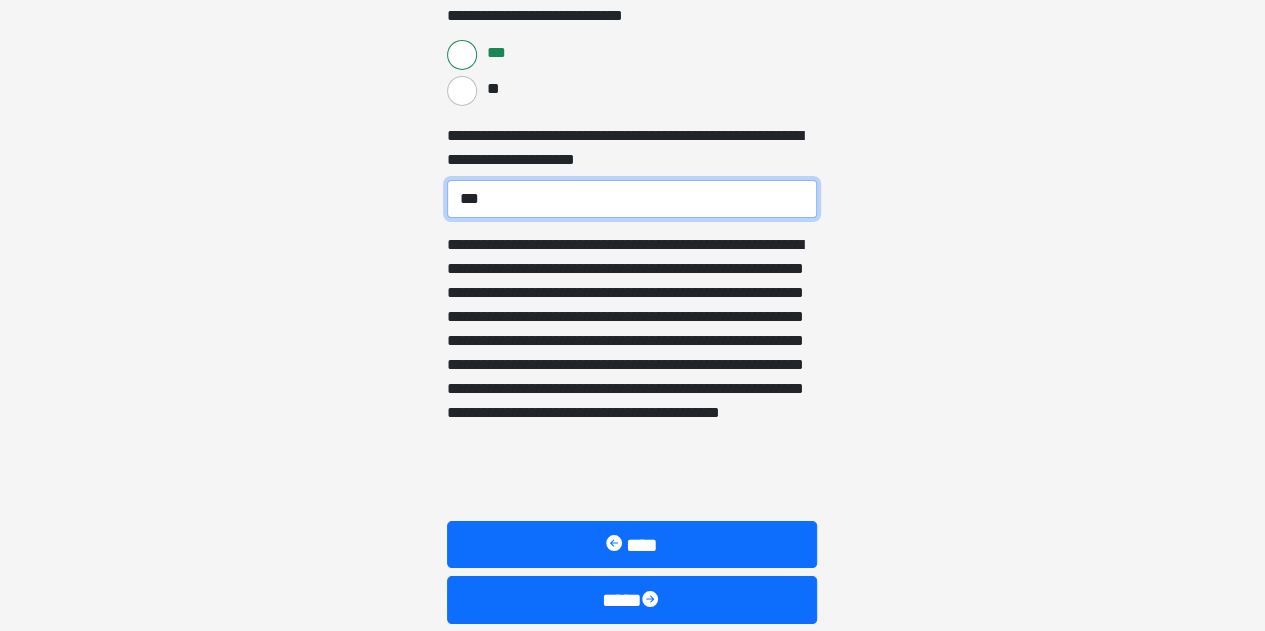scroll, scrollTop: 3600, scrollLeft: 0, axis: vertical 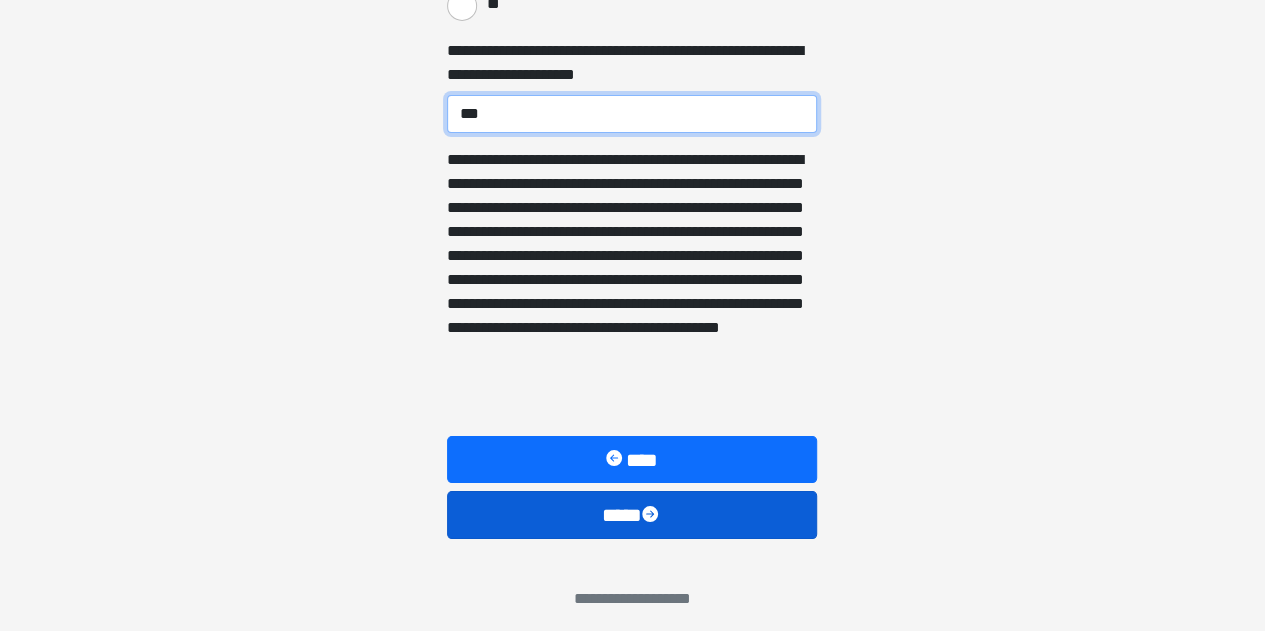 type on "***" 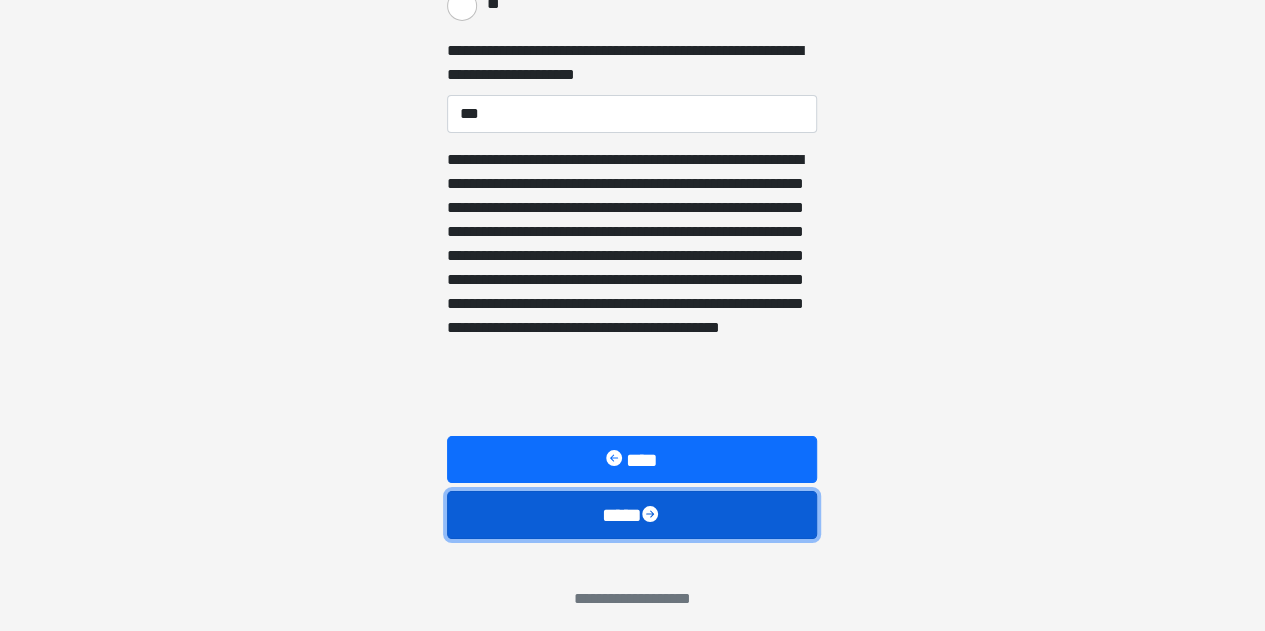 click on "****" at bounding box center (632, 514) 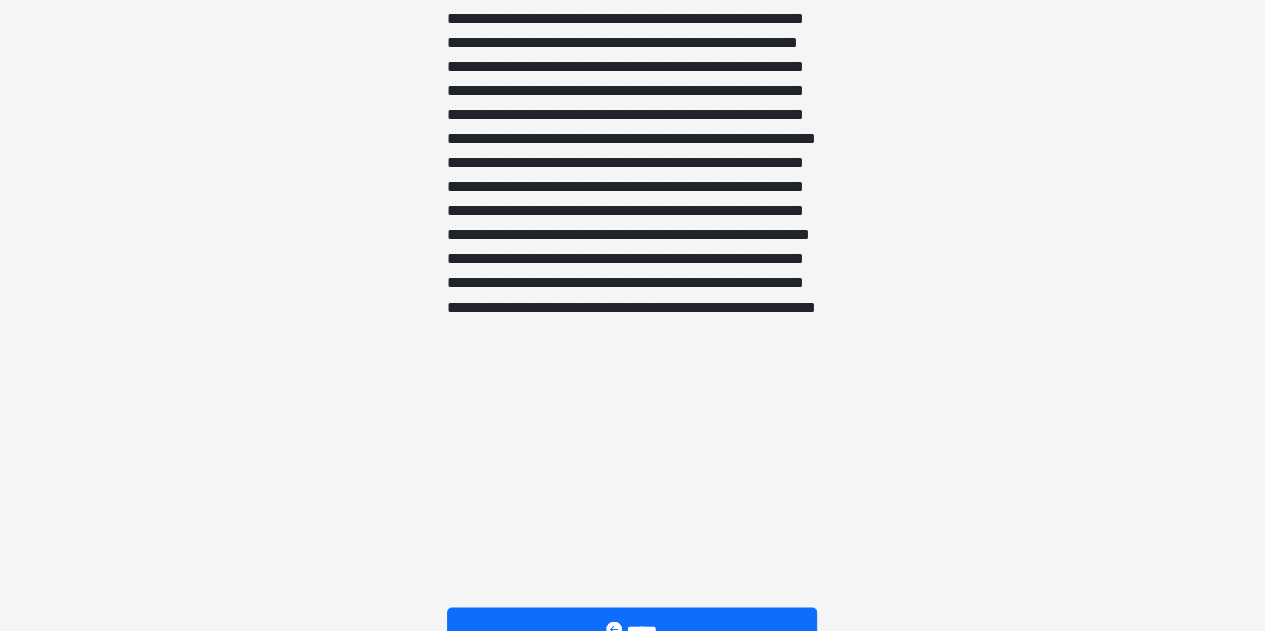 scroll, scrollTop: 1781, scrollLeft: 0, axis: vertical 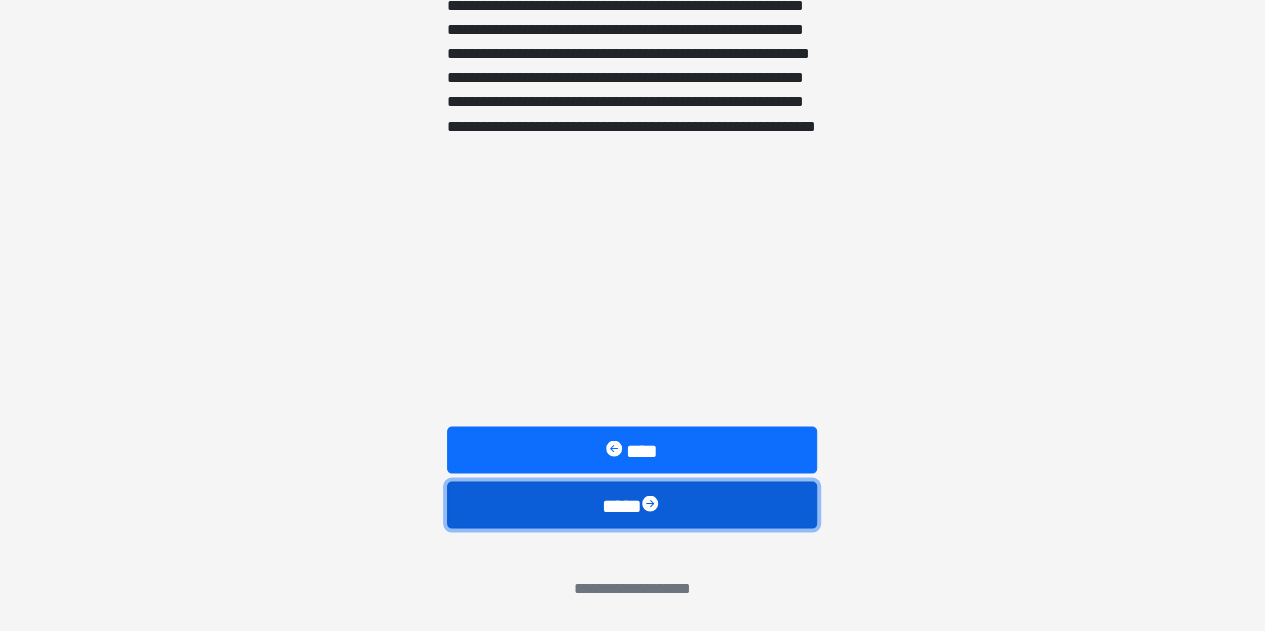 click on "****" at bounding box center (632, 504) 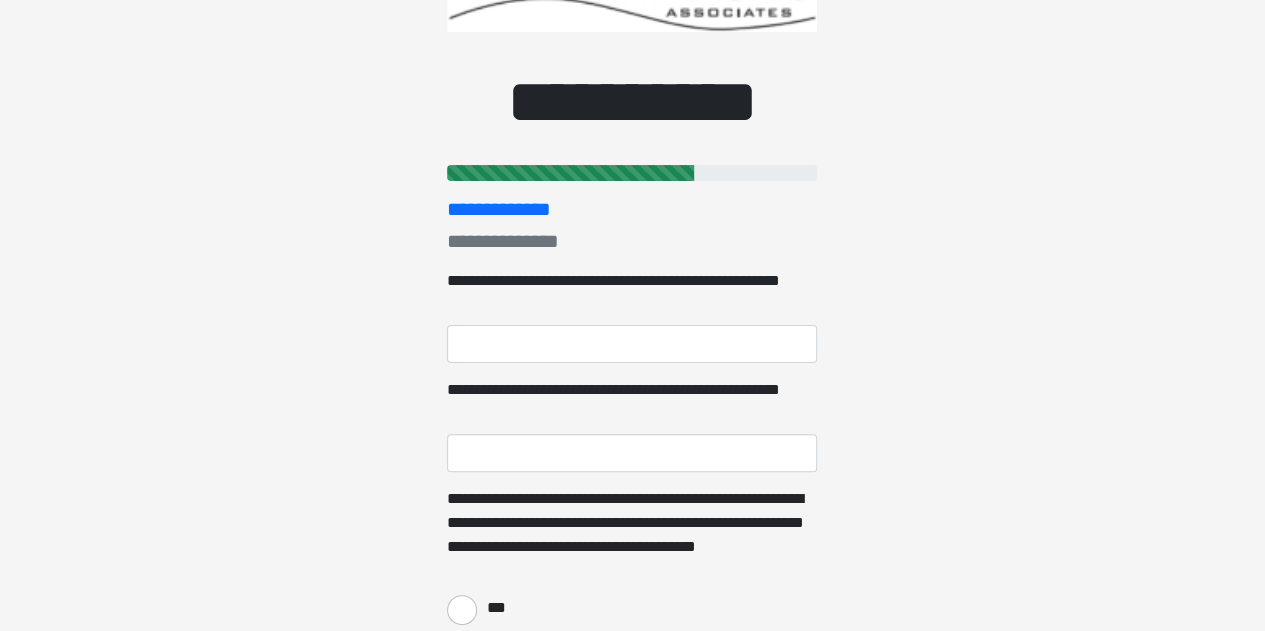 scroll, scrollTop: 0, scrollLeft: 0, axis: both 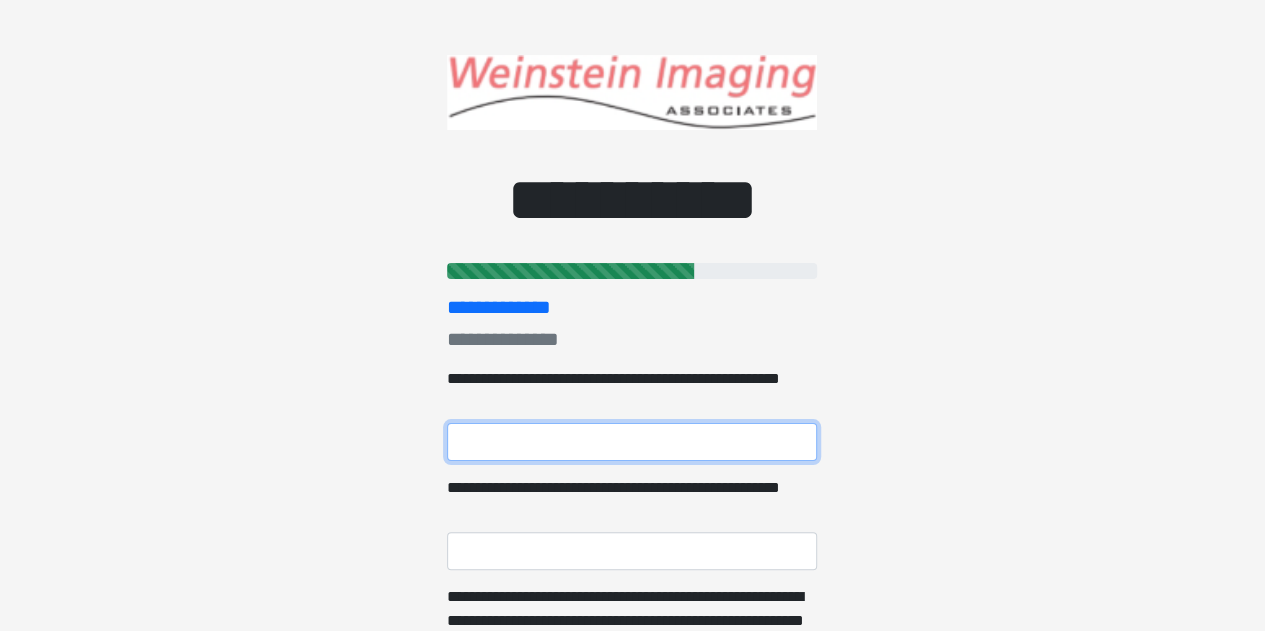 click on "**********" at bounding box center [632, 442] 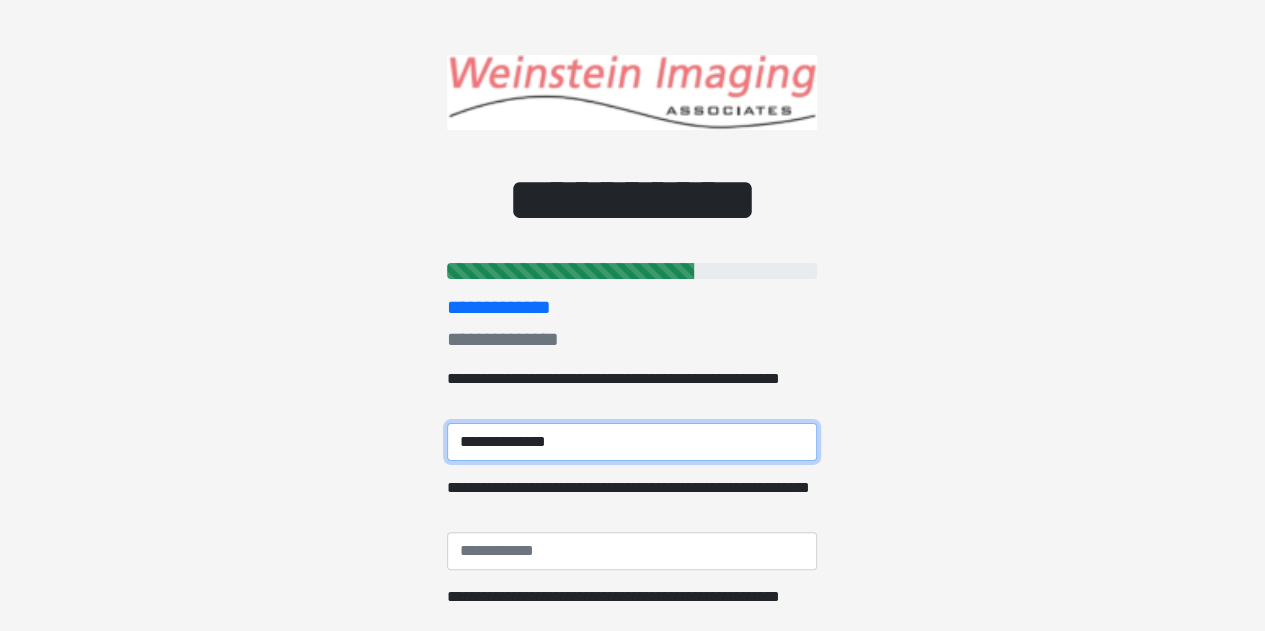 scroll, scrollTop: 100, scrollLeft: 0, axis: vertical 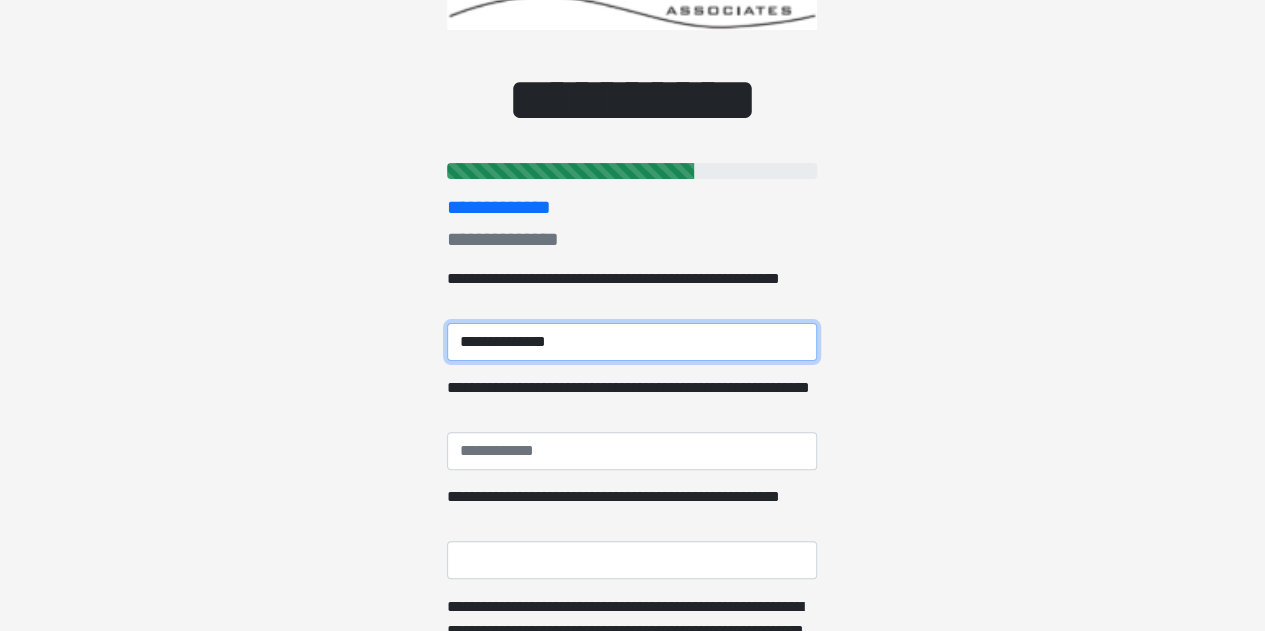 type on "**********" 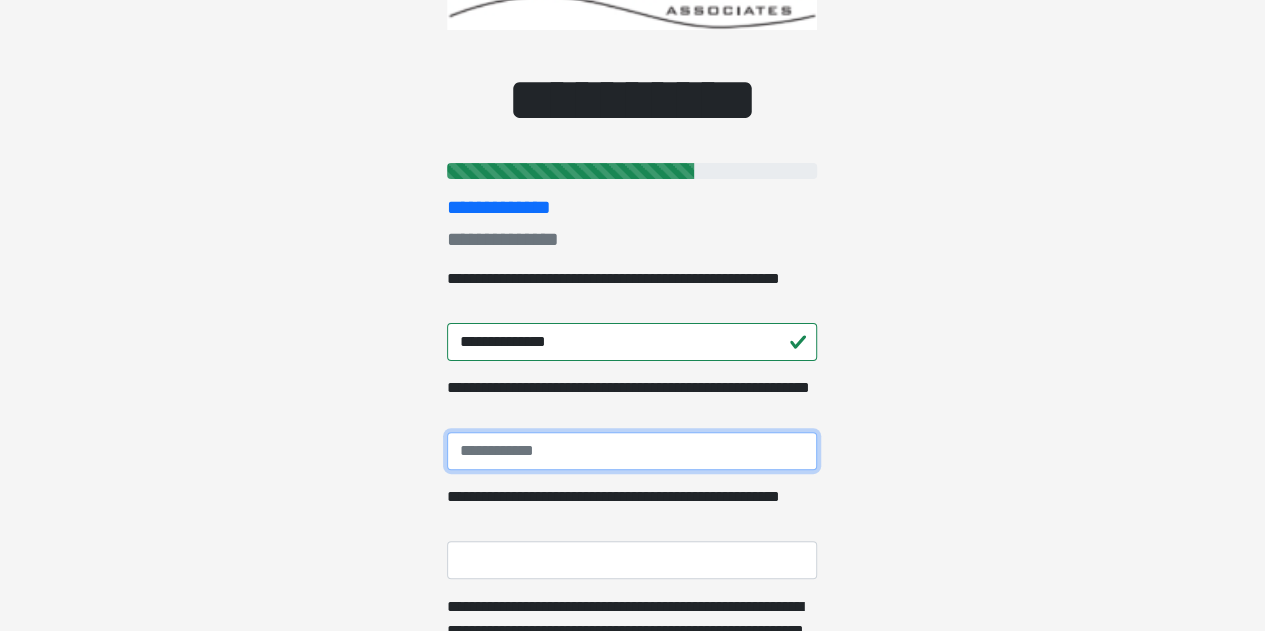 click on "**********" at bounding box center [632, 451] 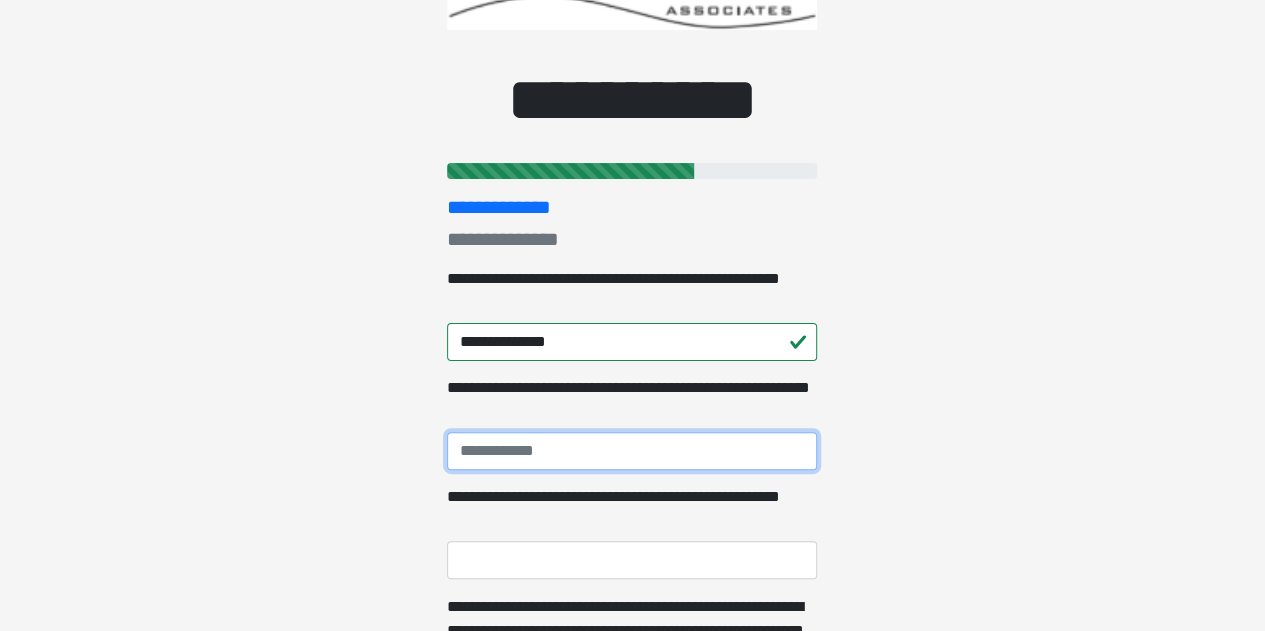paste on "*********" 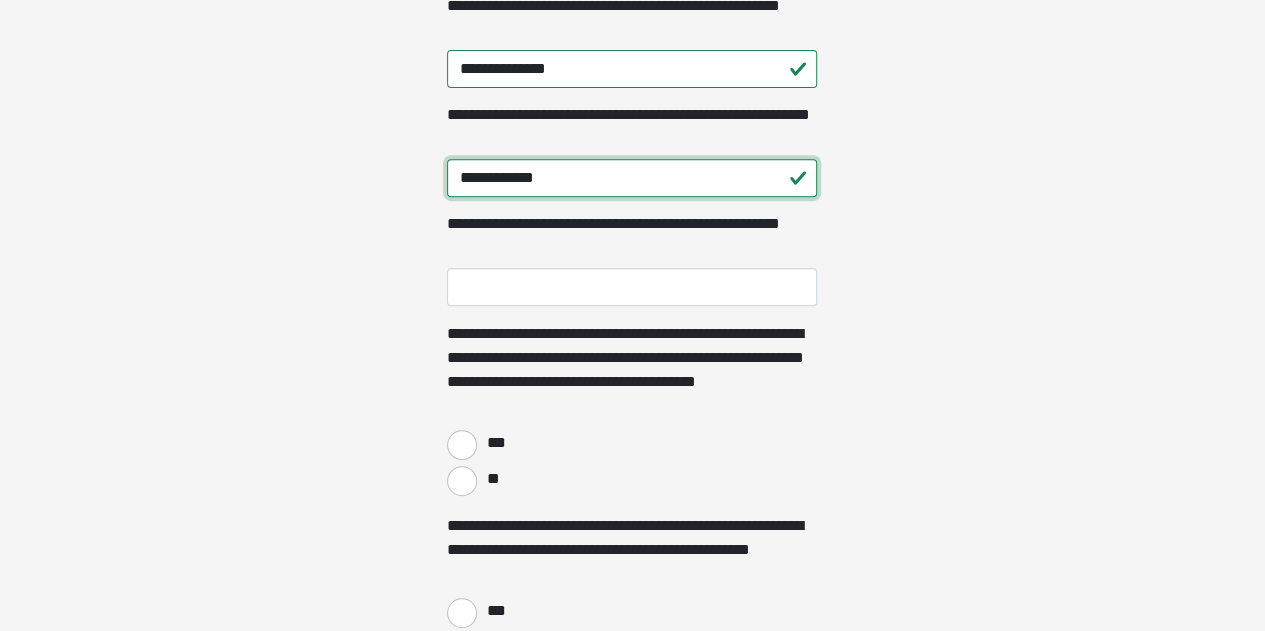 scroll, scrollTop: 400, scrollLeft: 0, axis: vertical 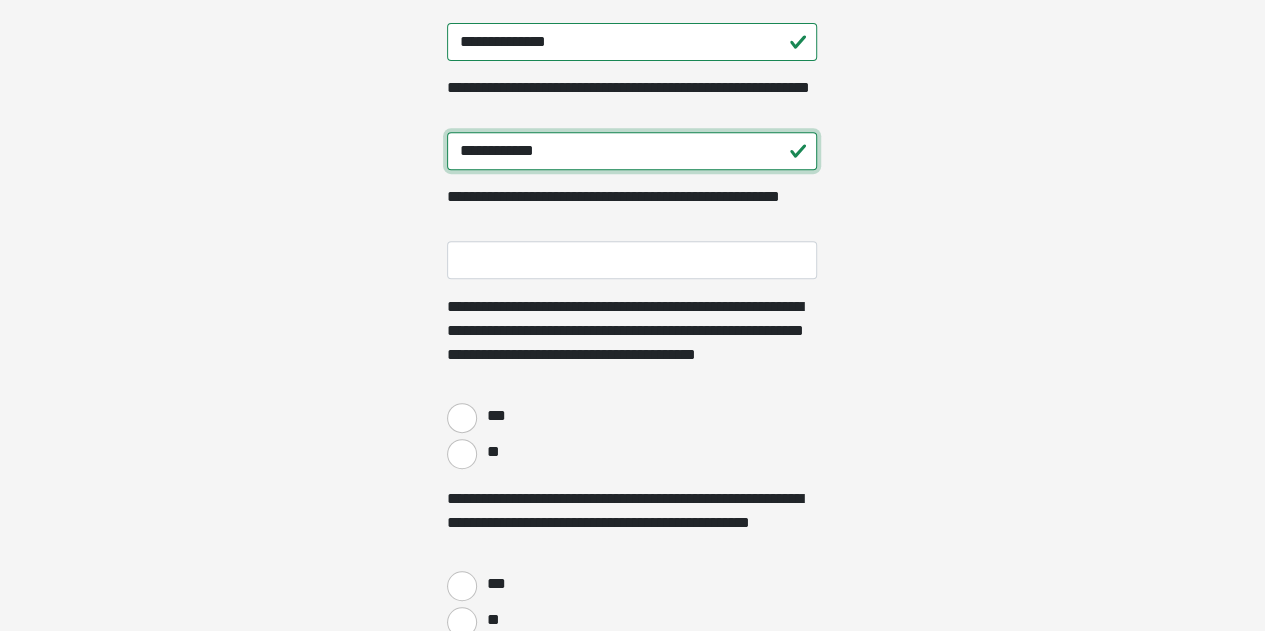 type on "**********" 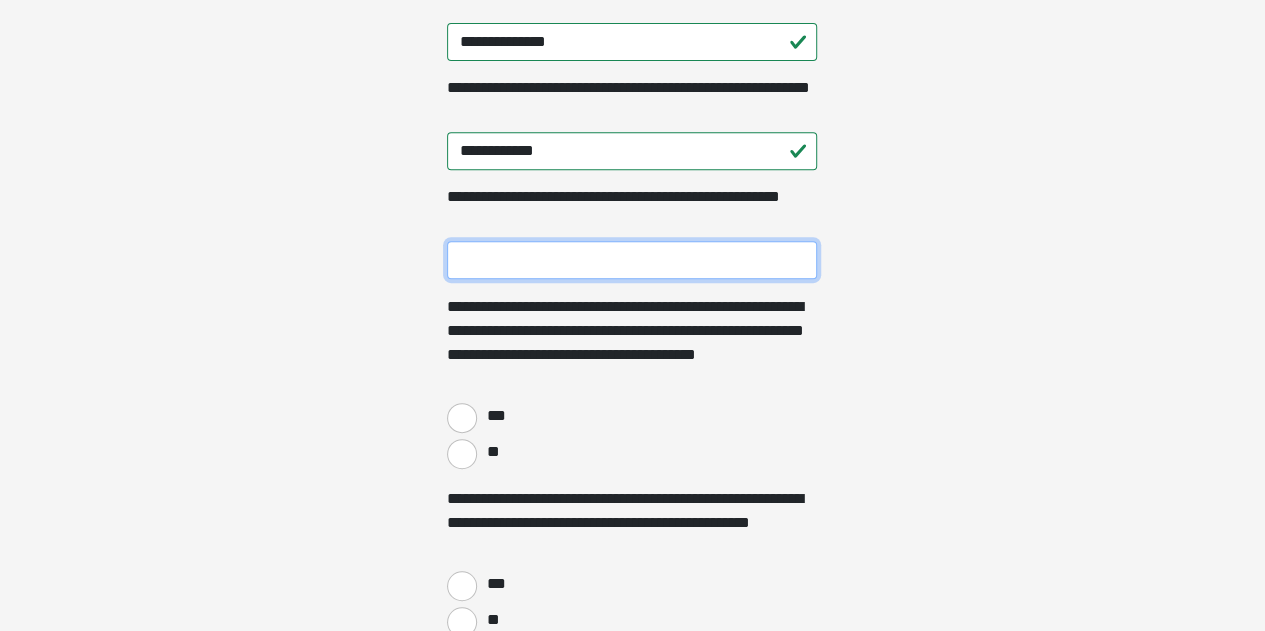 click on "**********" at bounding box center [632, 260] 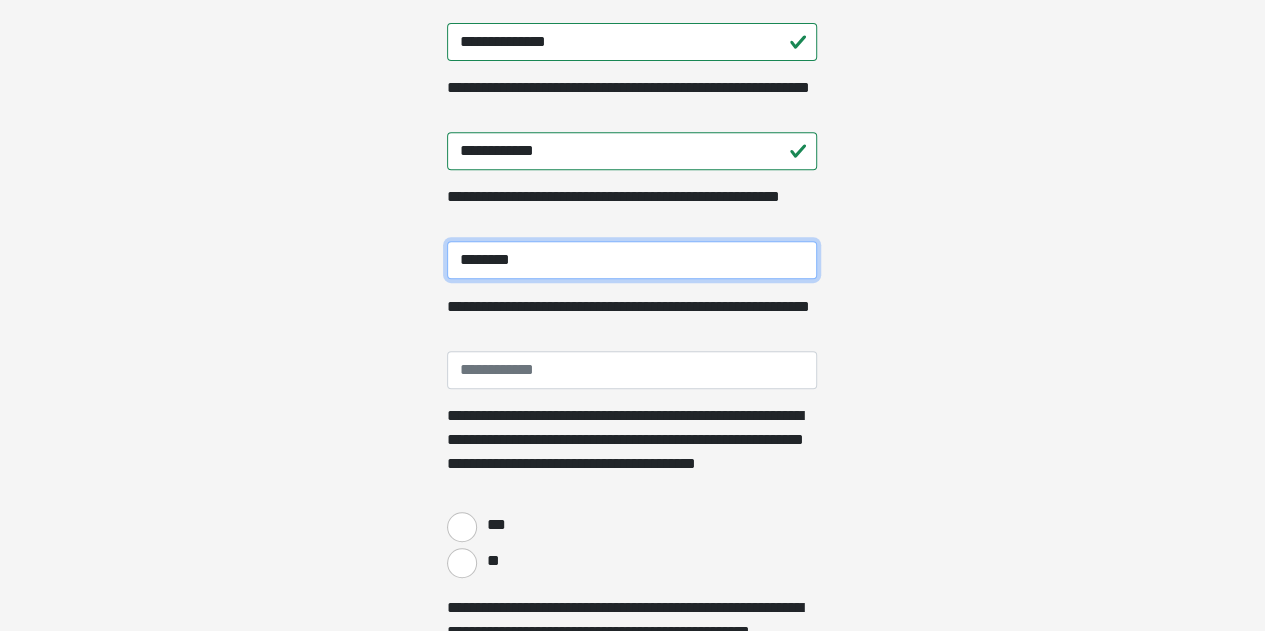 type on "*********" 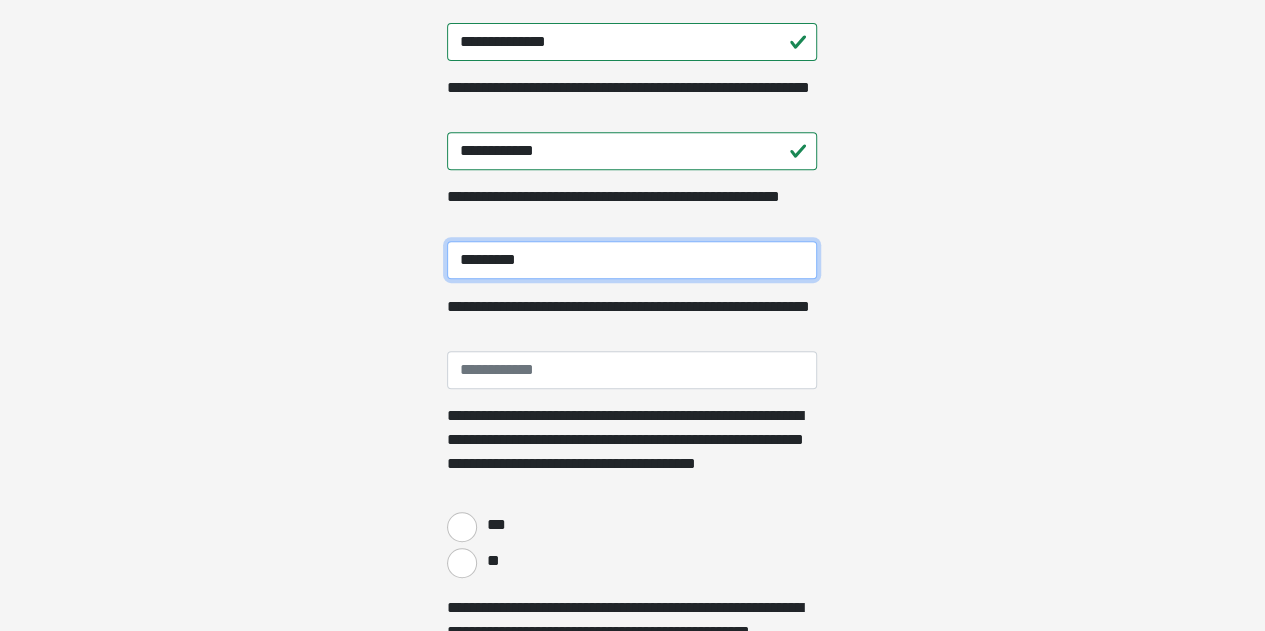drag, startPoint x: 549, startPoint y: 251, endPoint x: 326, endPoint y: 265, distance: 223.43903 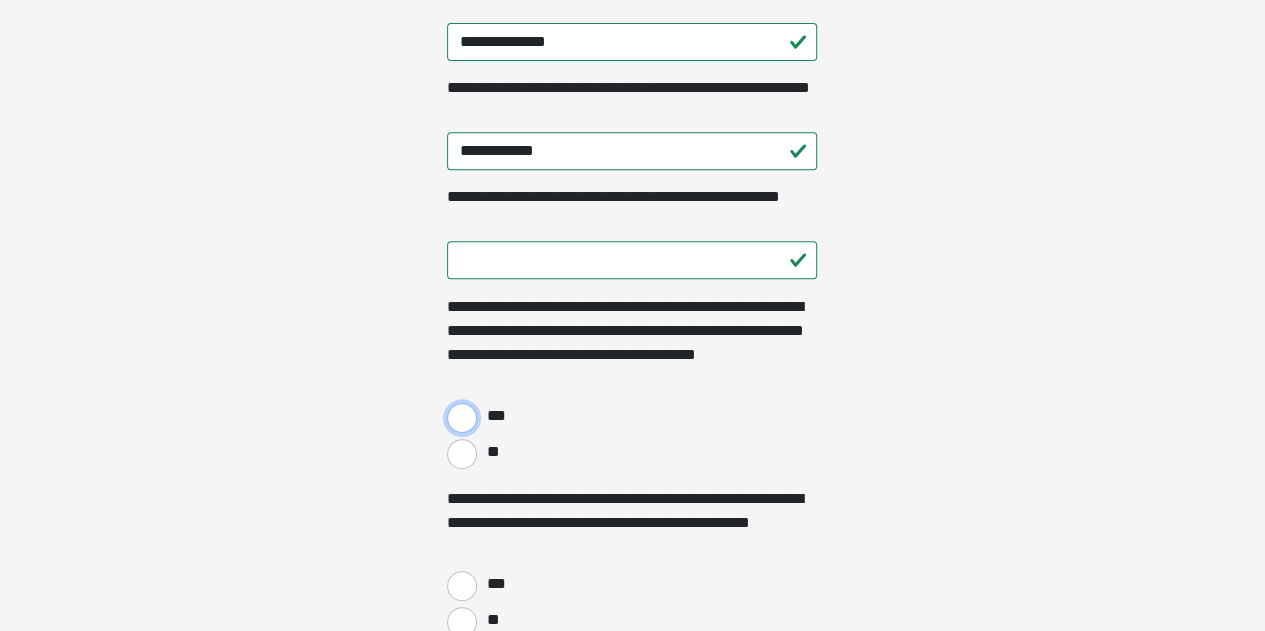 click on "***" at bounding box center (462, 418) 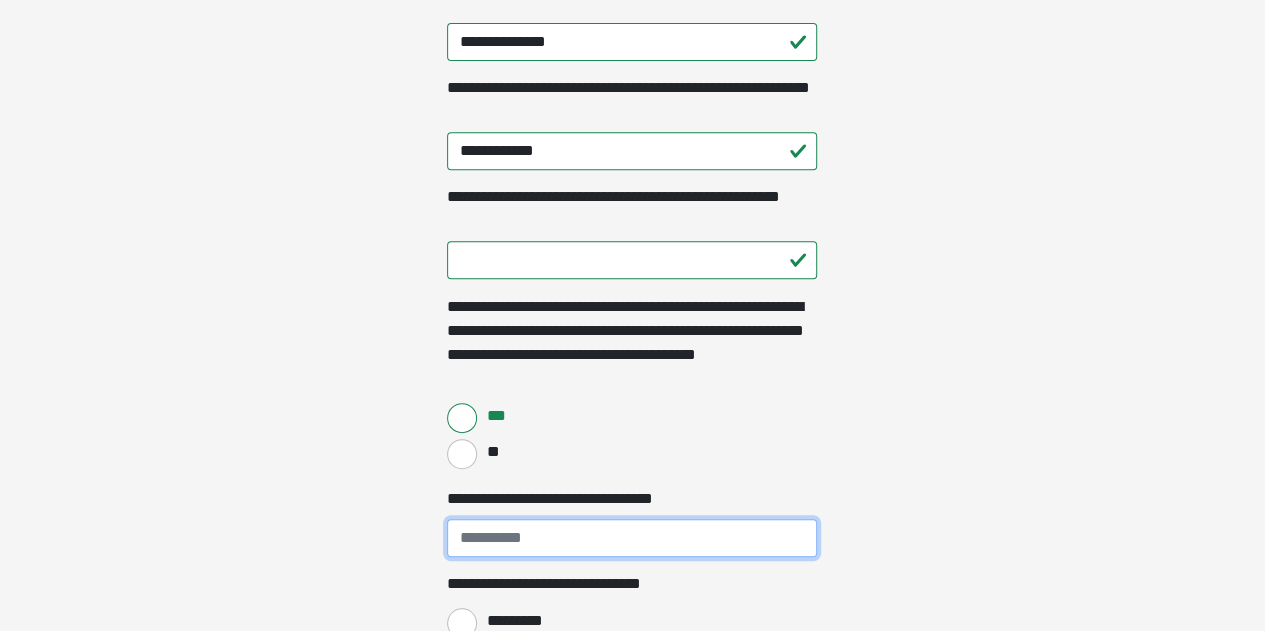 click on "**********" at bounding box center [632, 538] 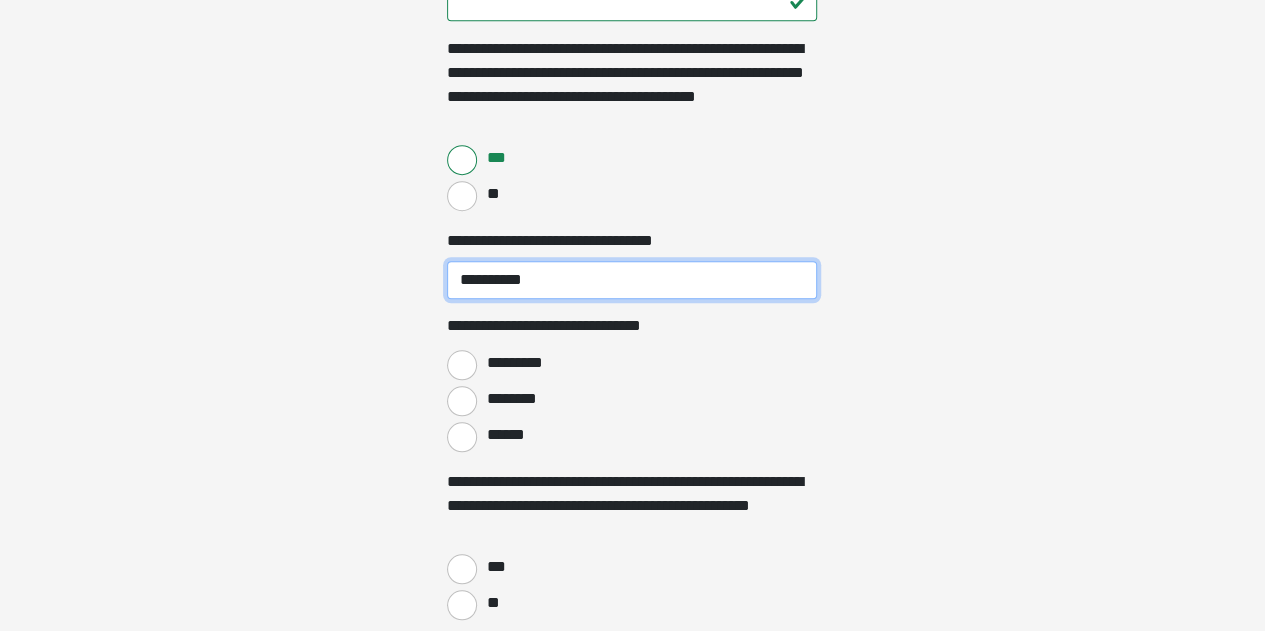 scroll, scrollTop: 700, scrollLeft: 0, axis: vertical 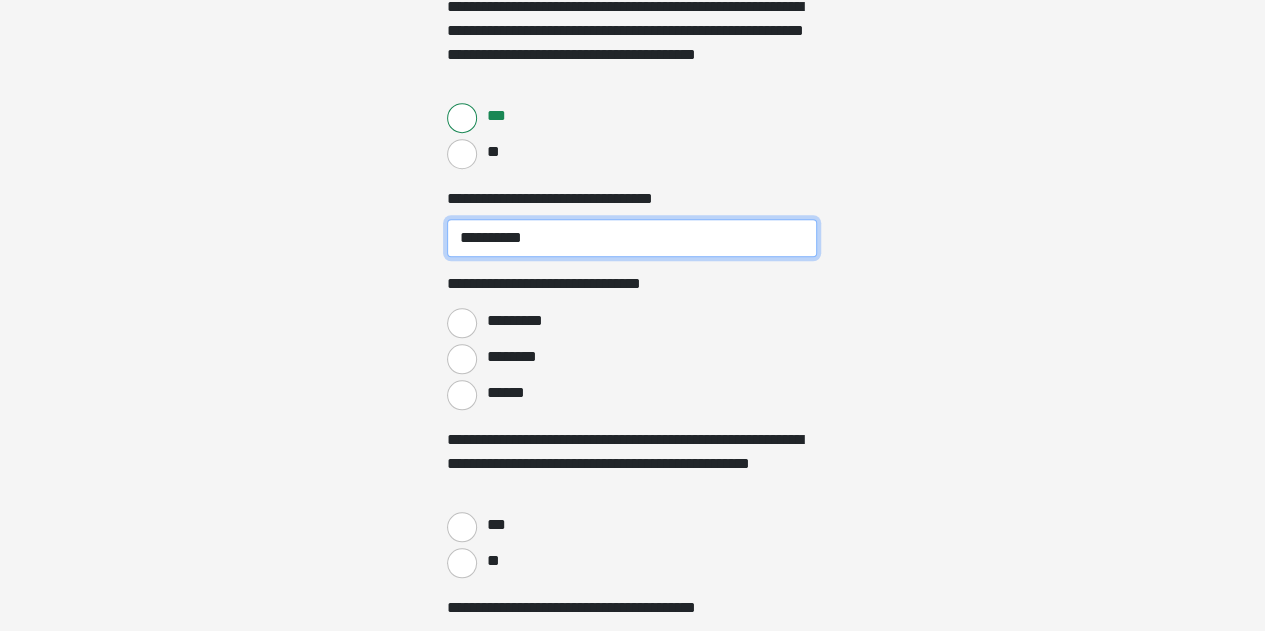 type on "**********" 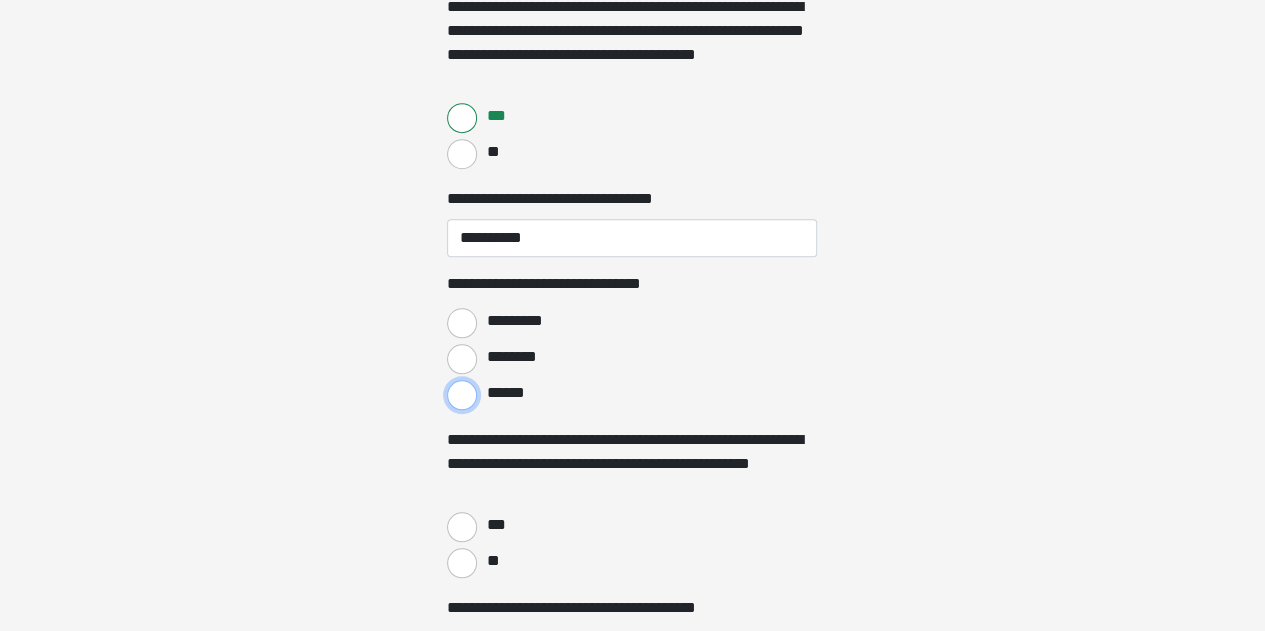 click on "******" at bounding box center [462, 395] 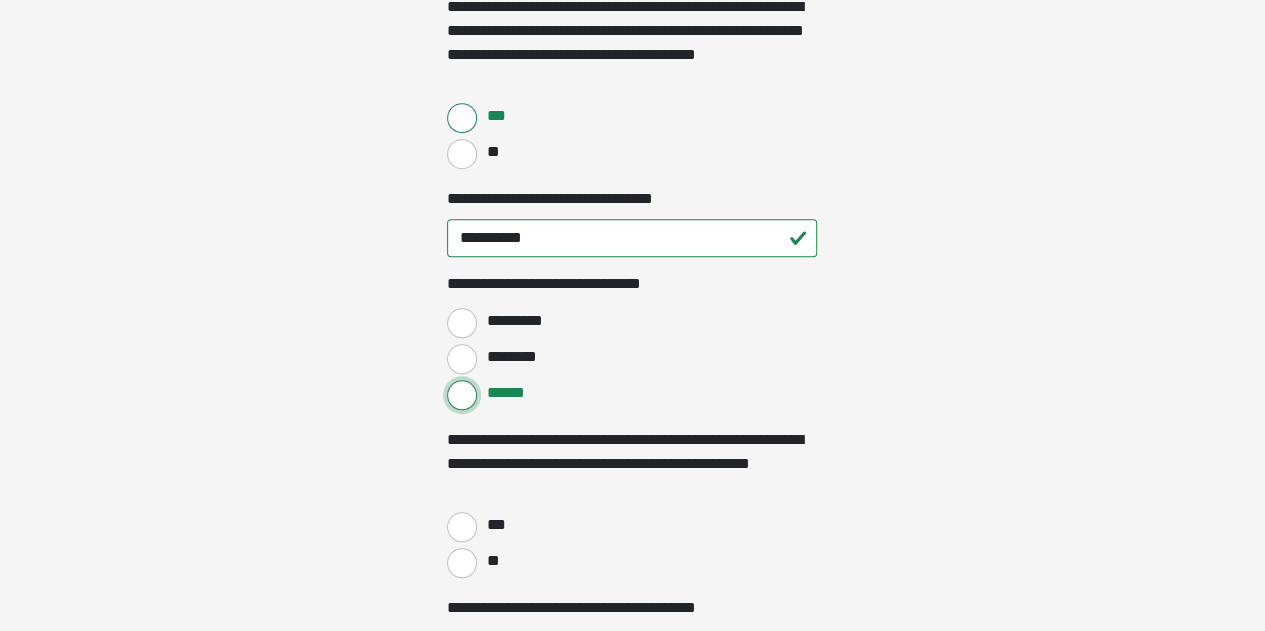 scroll, scrollTop: 800, scrollLeft: 0, axis: vertical 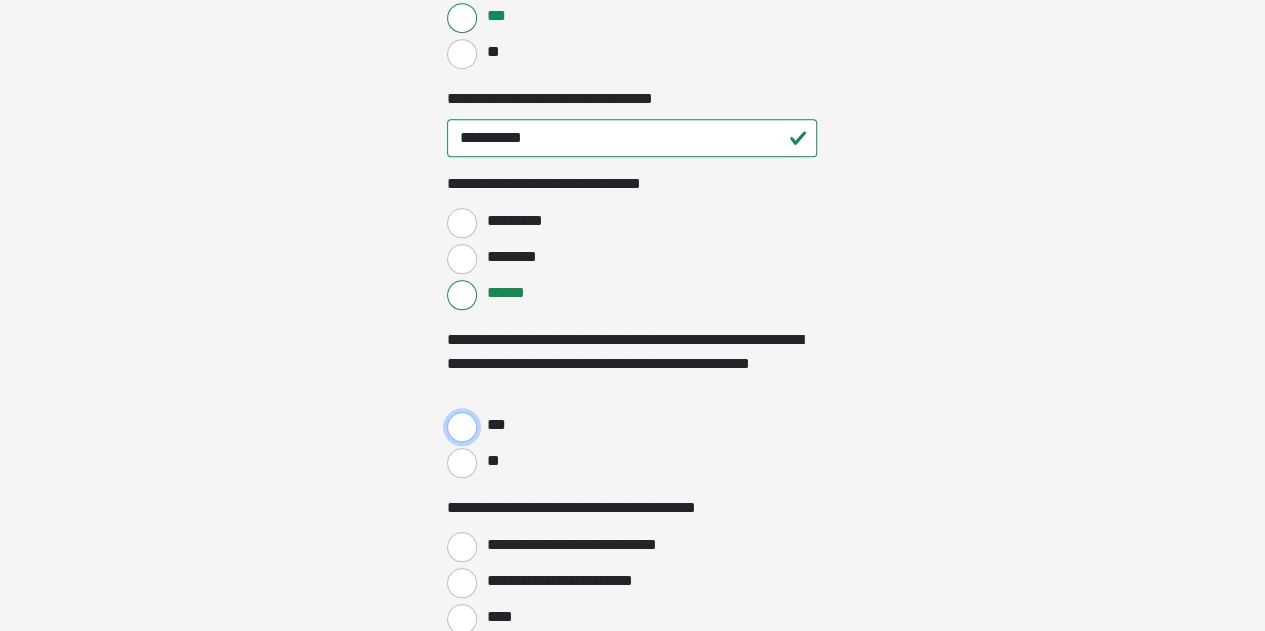 click on "***" at bounding box center (462, 427) 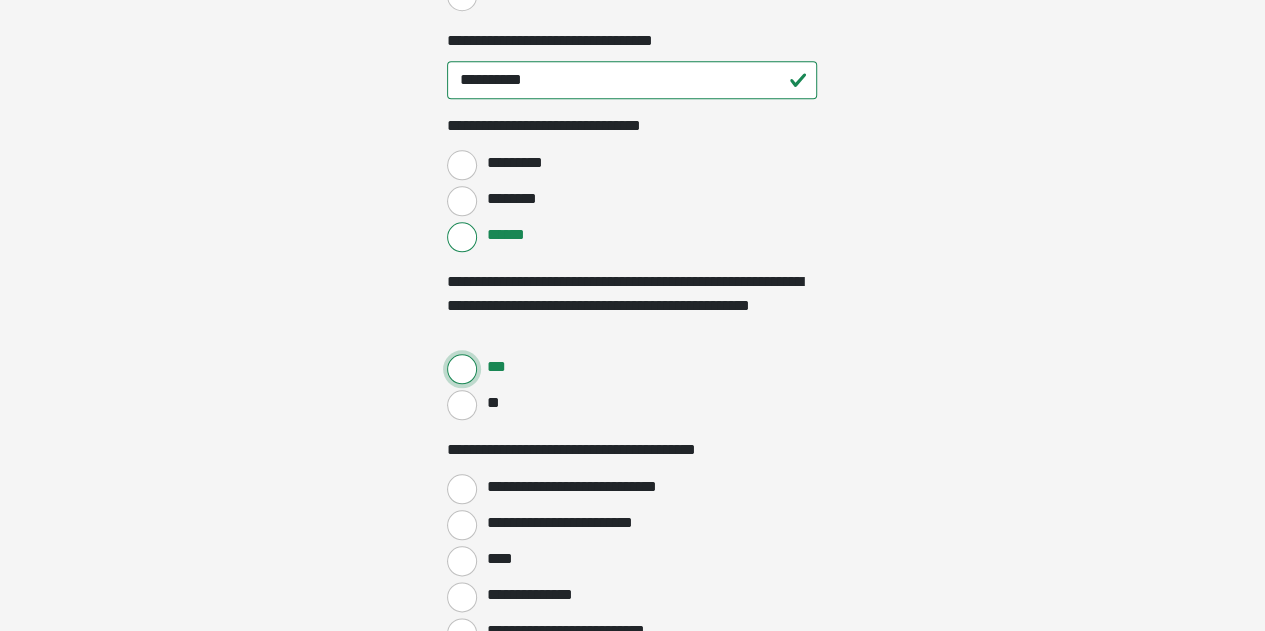 scroll, scrollTop: 900, scrollLeft: 0, axis: vertical 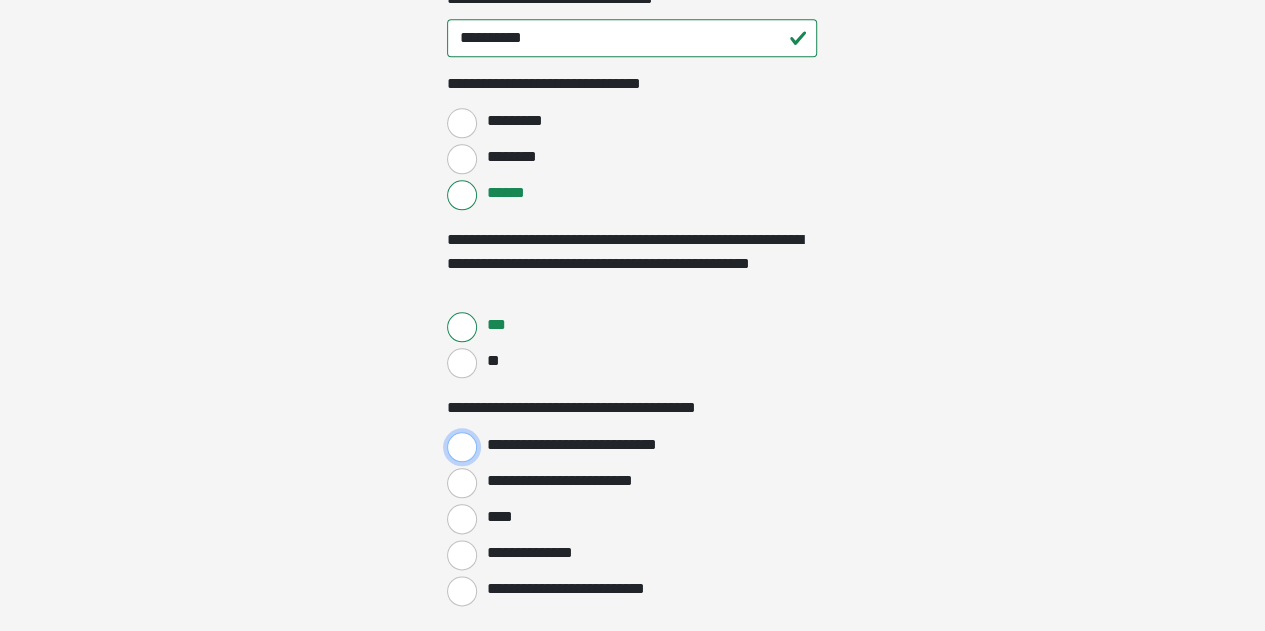 click on "**********" at bounding box center [462, 447] 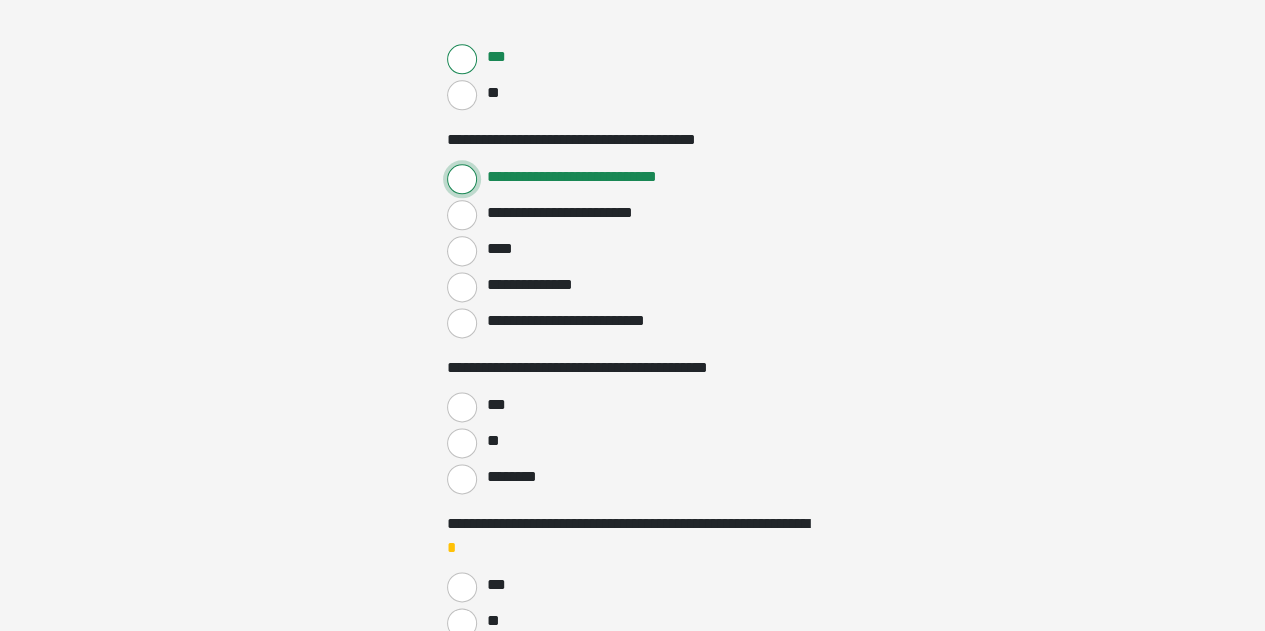scroll, scrollTop: 1300, scrollLeft: 0, axis: vertical 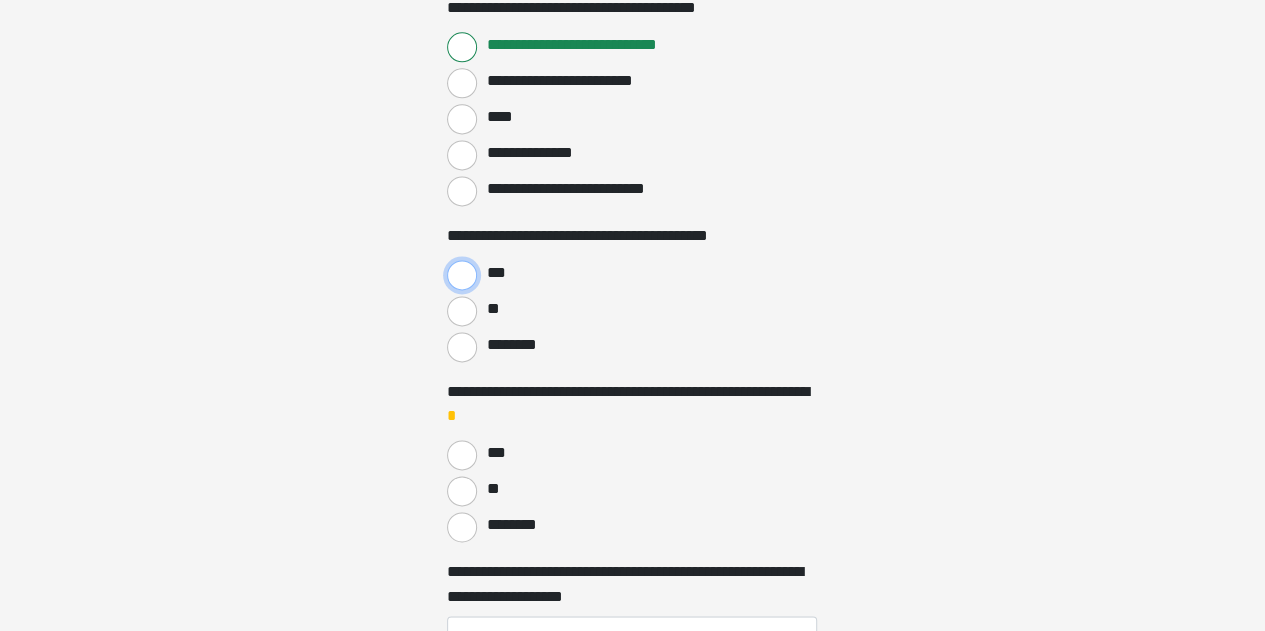 click on "***" at bounding box center [462, 275] 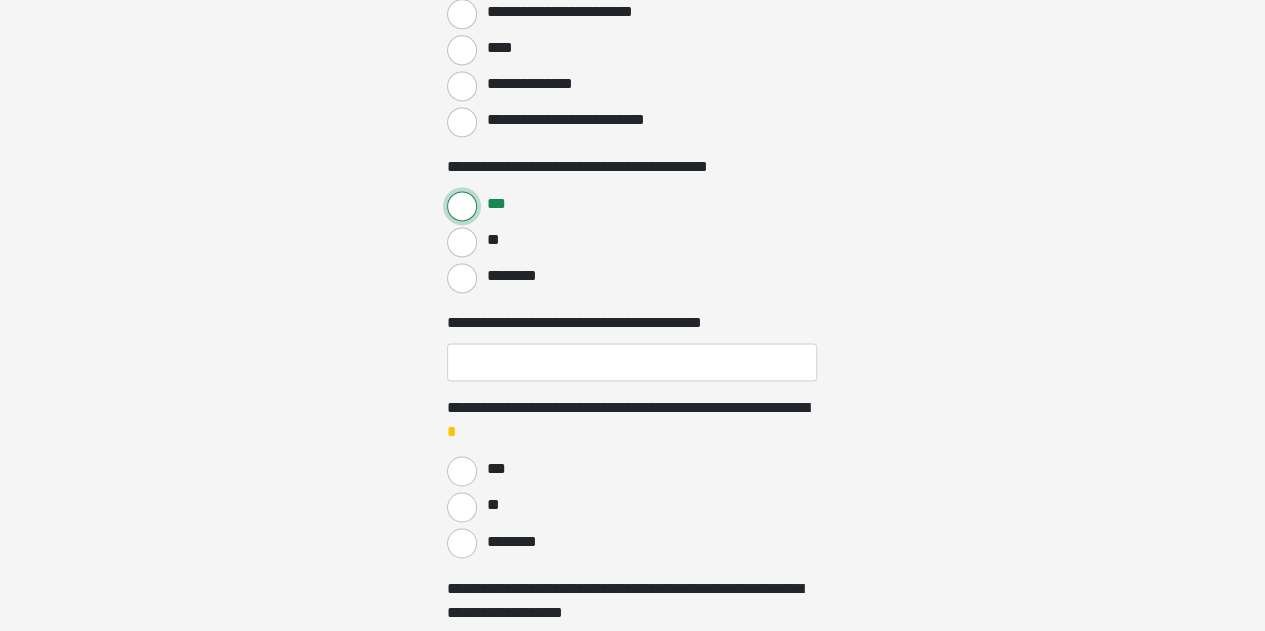 scroll, scrollTop: 1400, scrollLeft: 0, axis: vertical 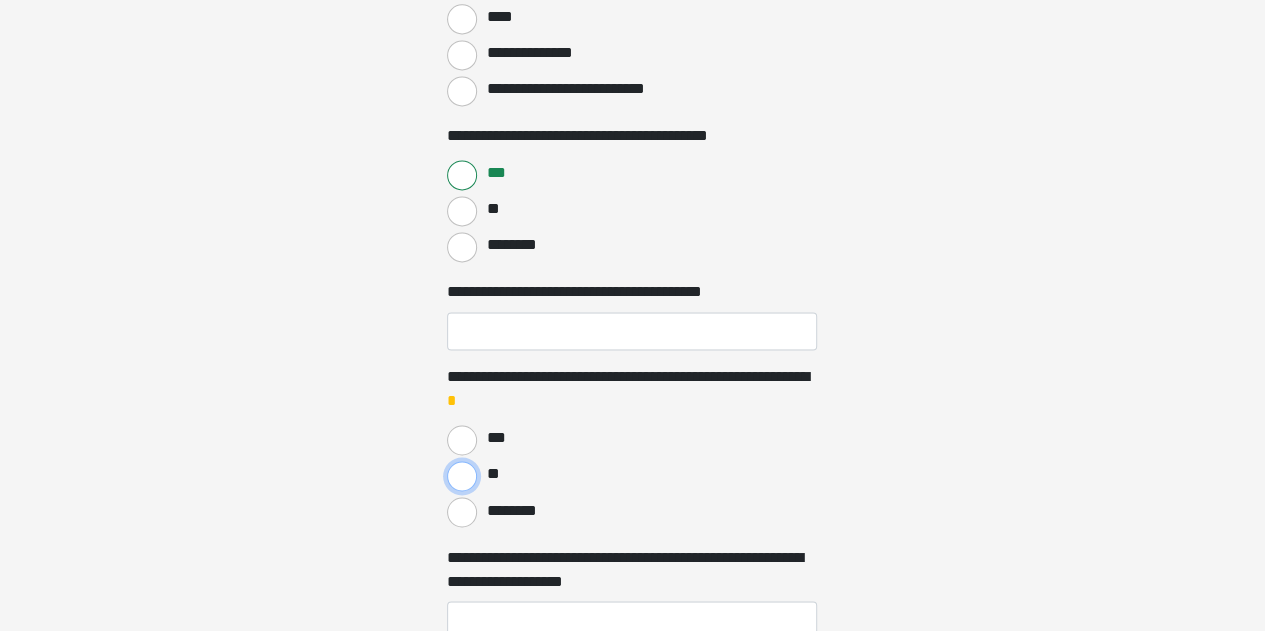 click on "**" at bounding box center (462, 476) 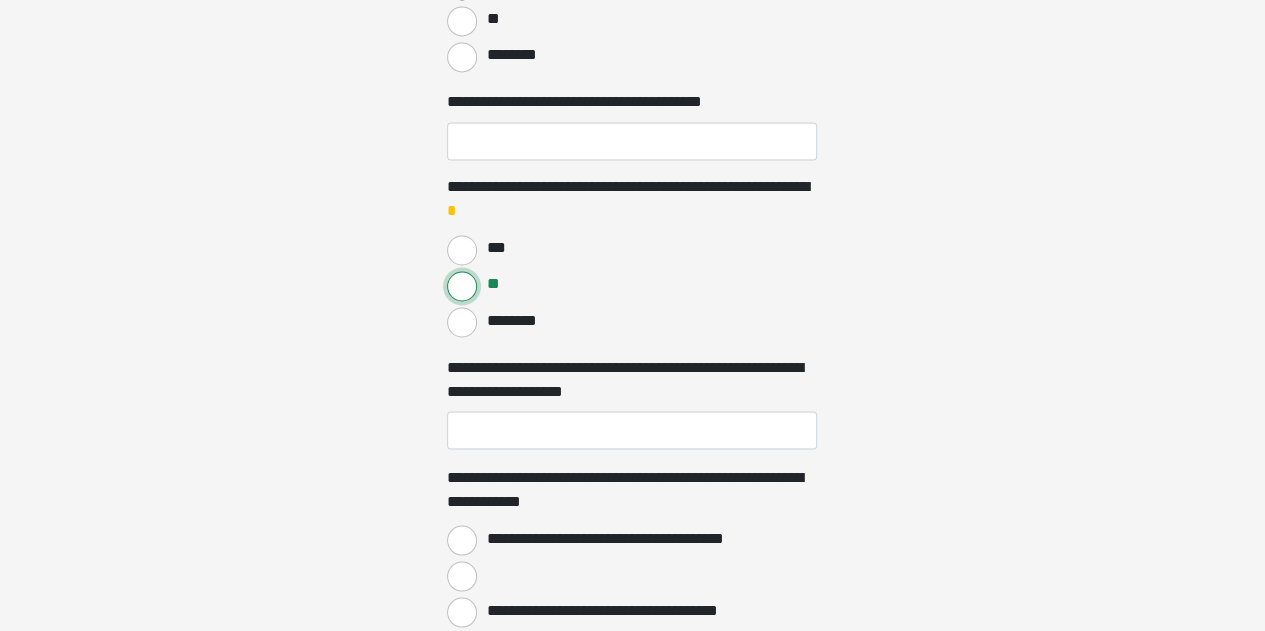 scroll, scrollTop: 1600, scrollLeft: 0, axis: vertical 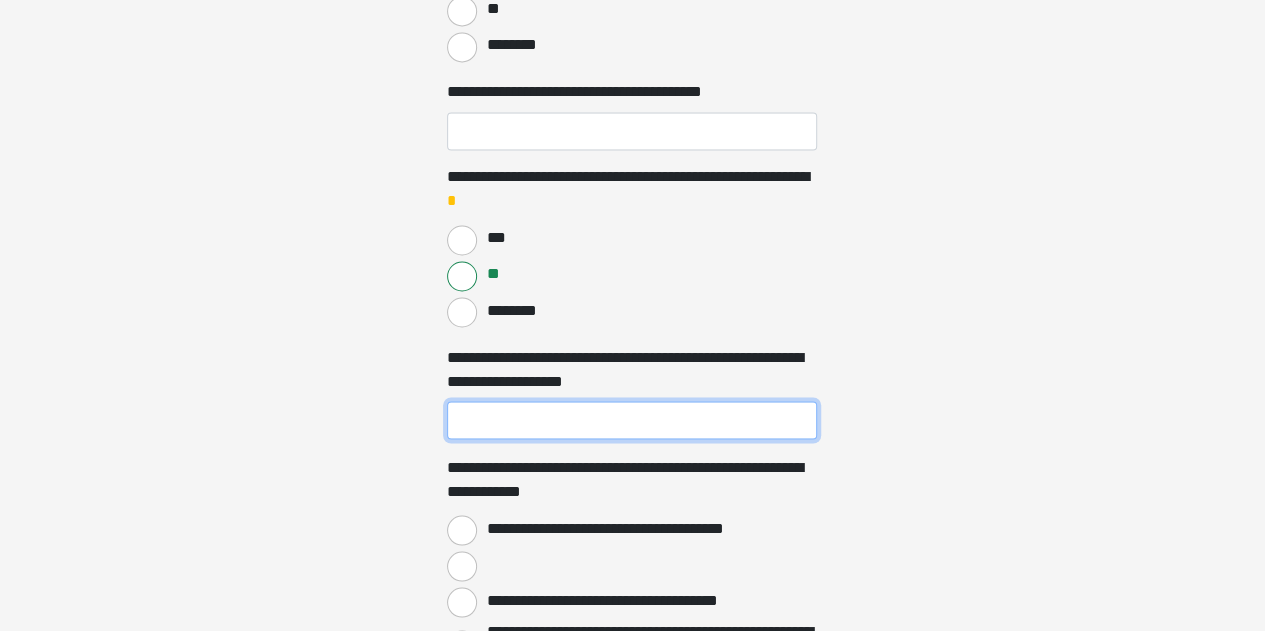 click on "**********" at bounding box center (632, 420) 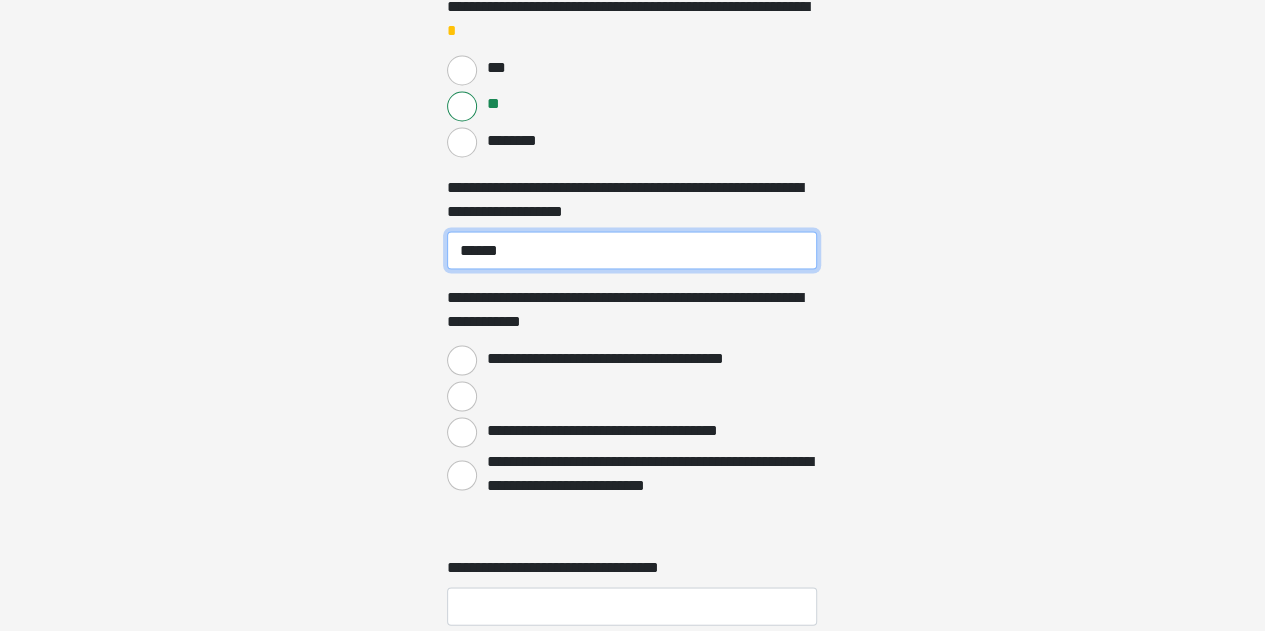 scroll, scrollTop: 1800, scrollLeft: 0, axis: vertical 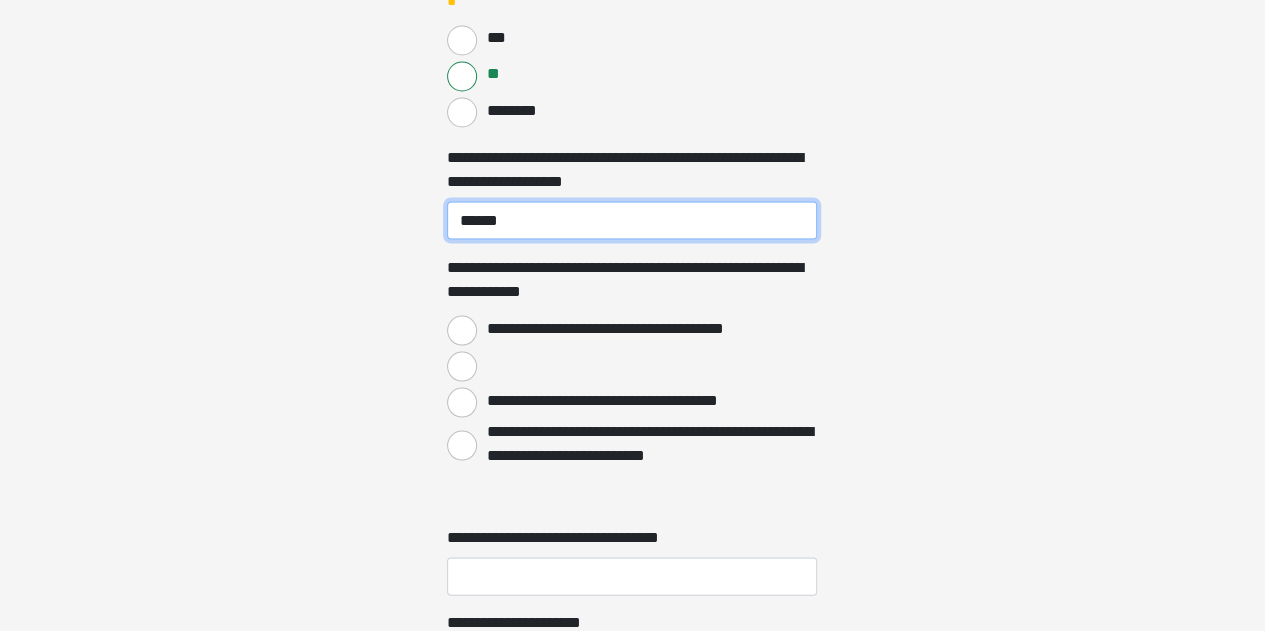 type on "******" 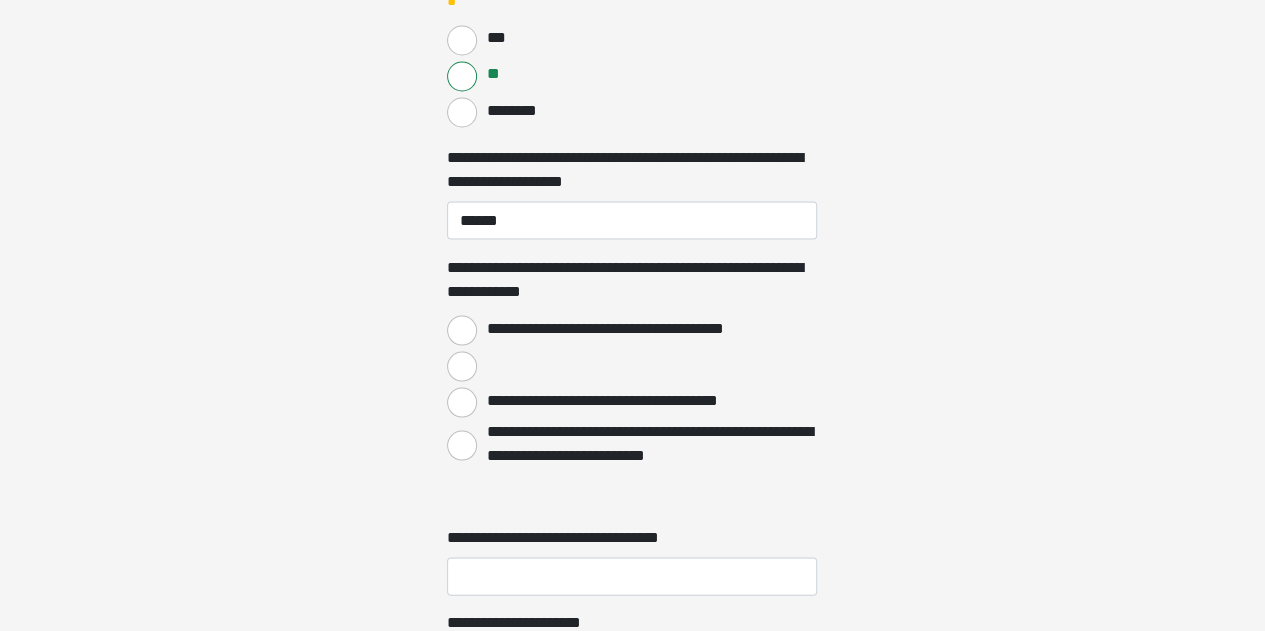 click on "**********" at bounding box center [632, 1235] 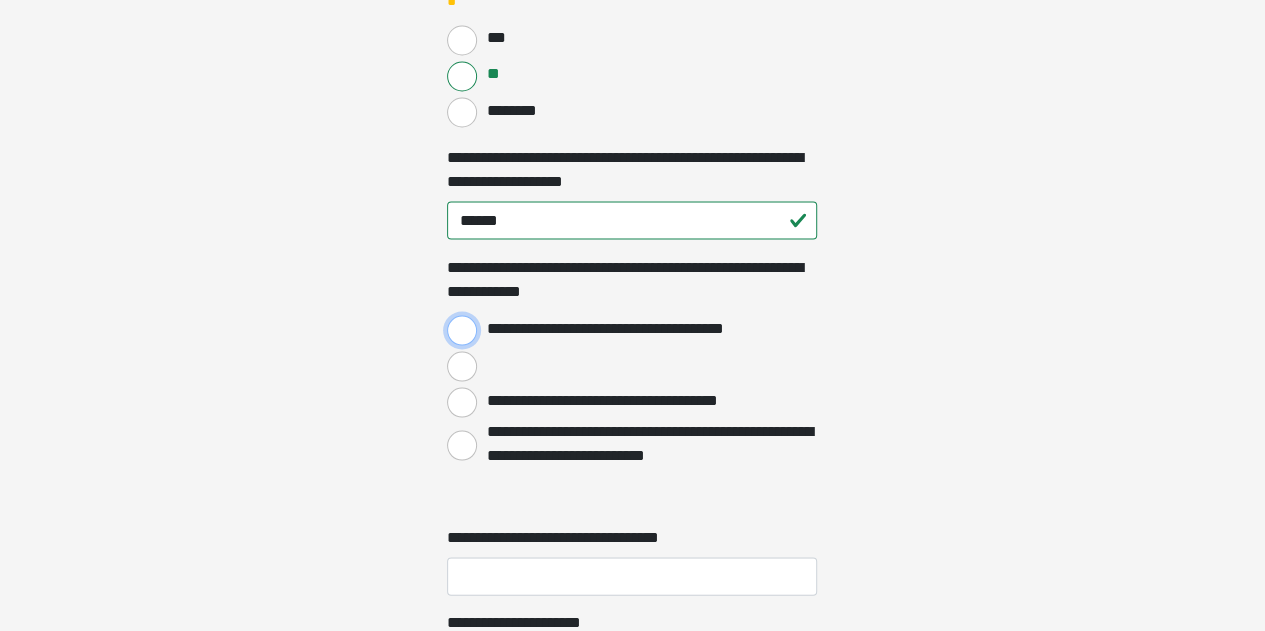 drag, startPoint x: 458, startPoint y: 329, endPoint x: 469, endPoint y: 334, distance: 12.083046 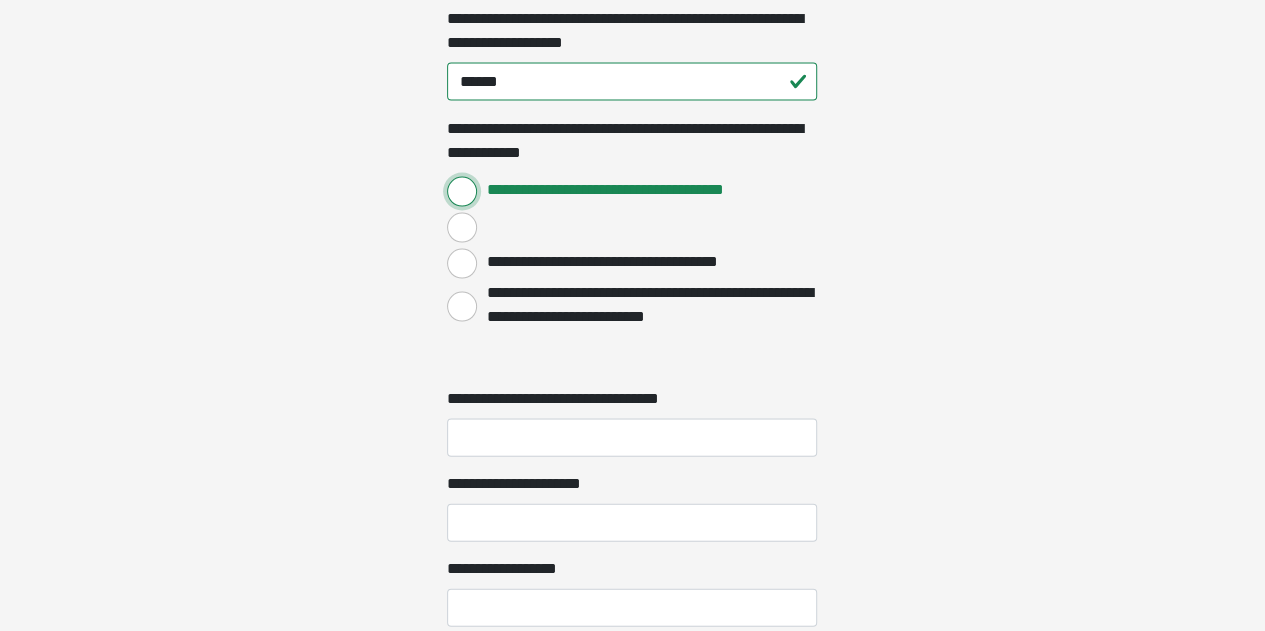 scroll, scrollTop: 2000, scrollLeft: 0, axis: vertical 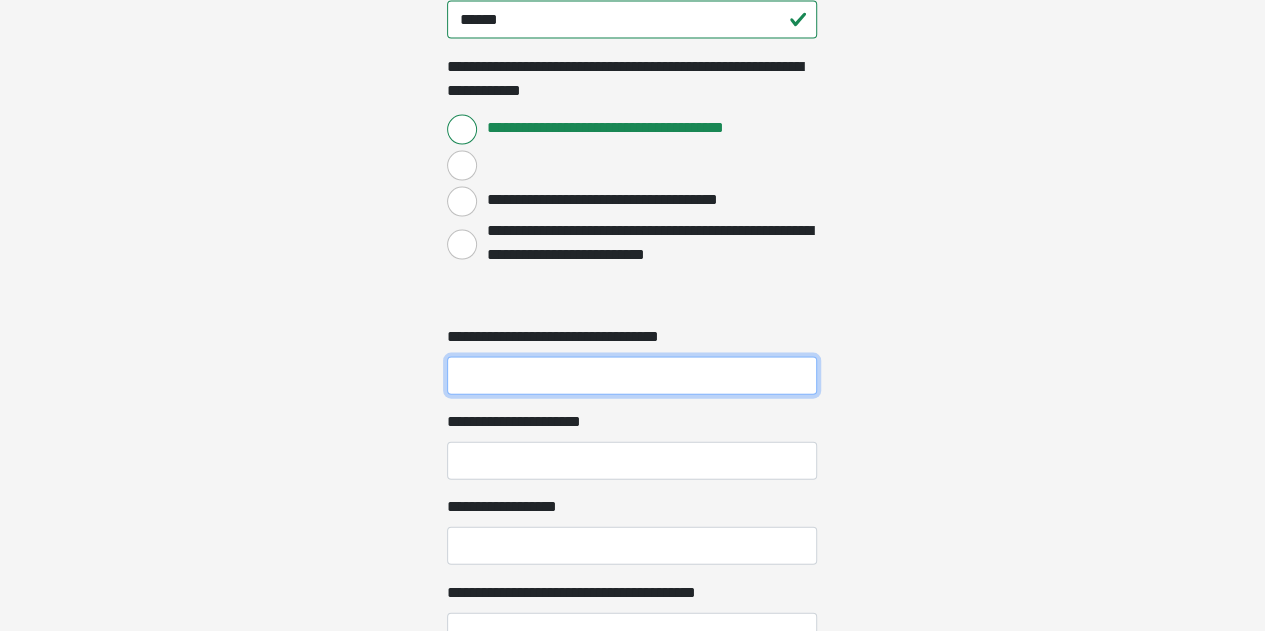 click on "**********" at bounding box center (632, 376) 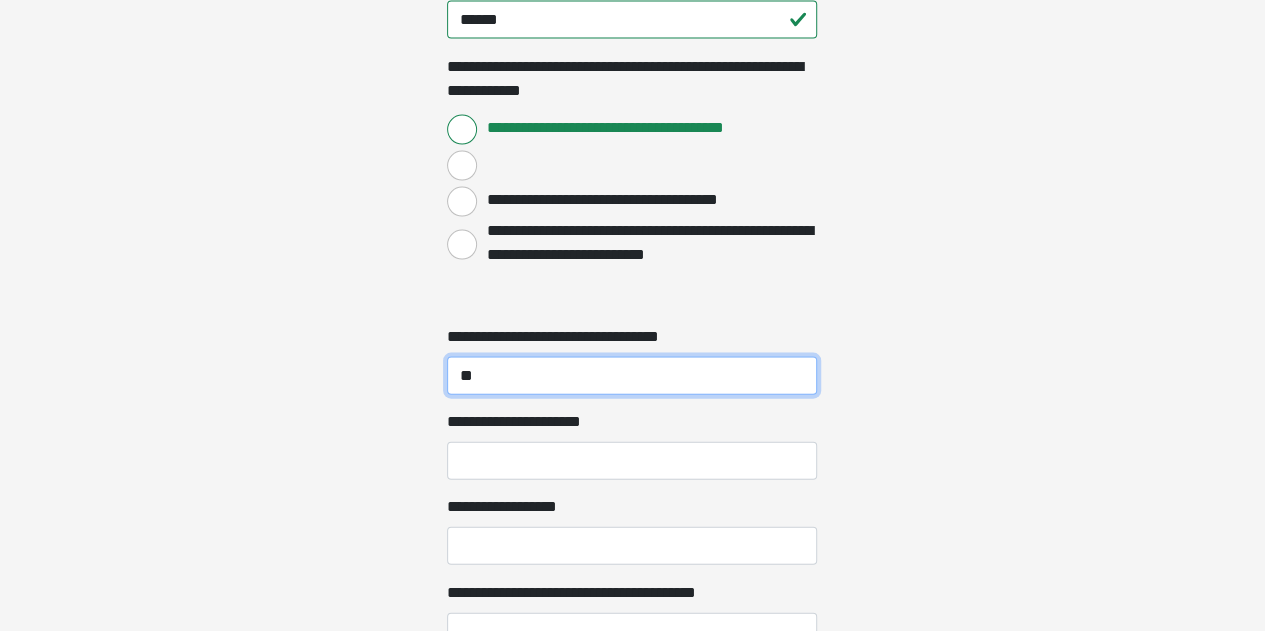 type on "**" 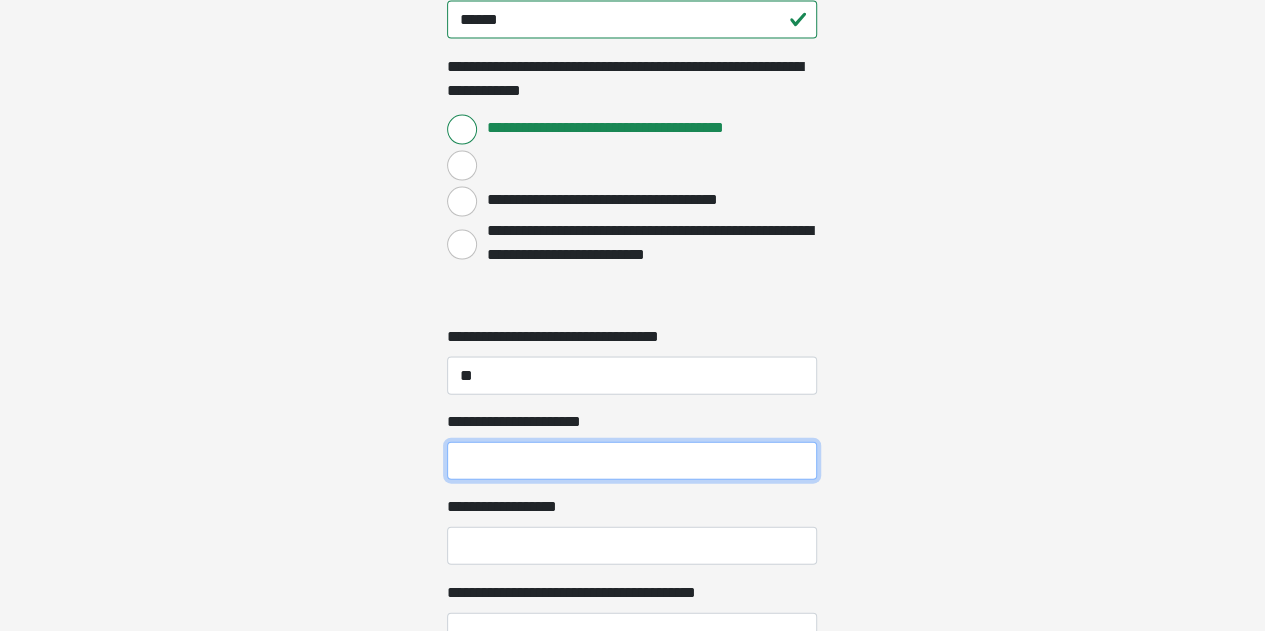 click on "**********" at bounding box center [632, 461] 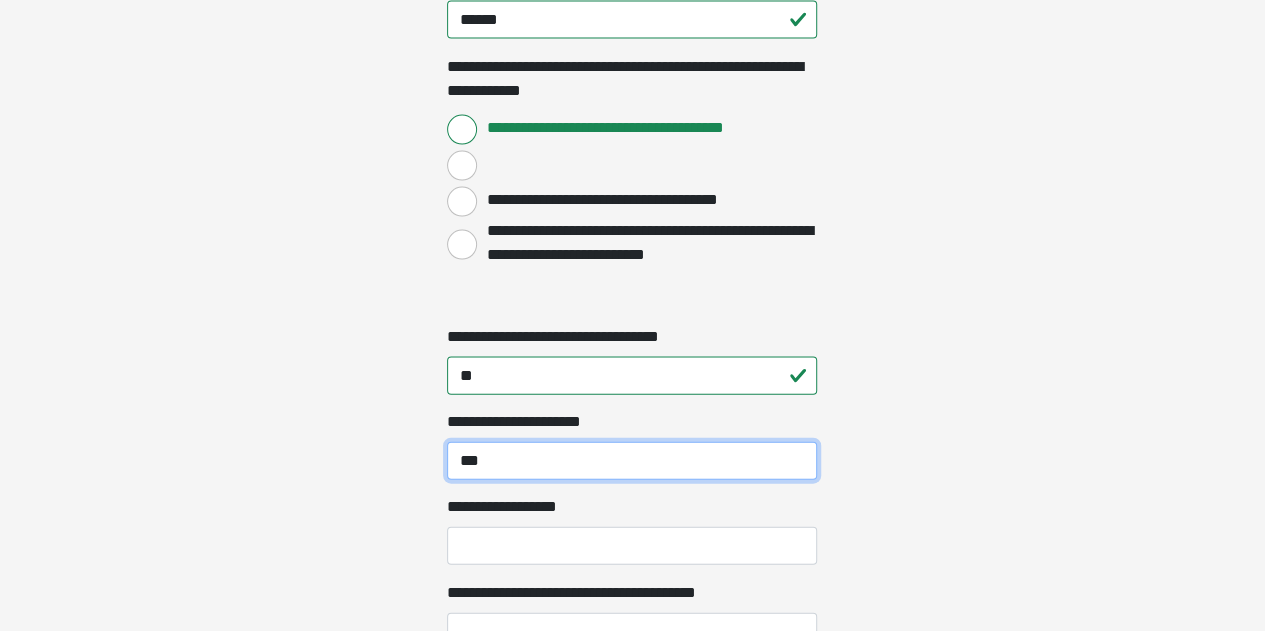 type on "***" 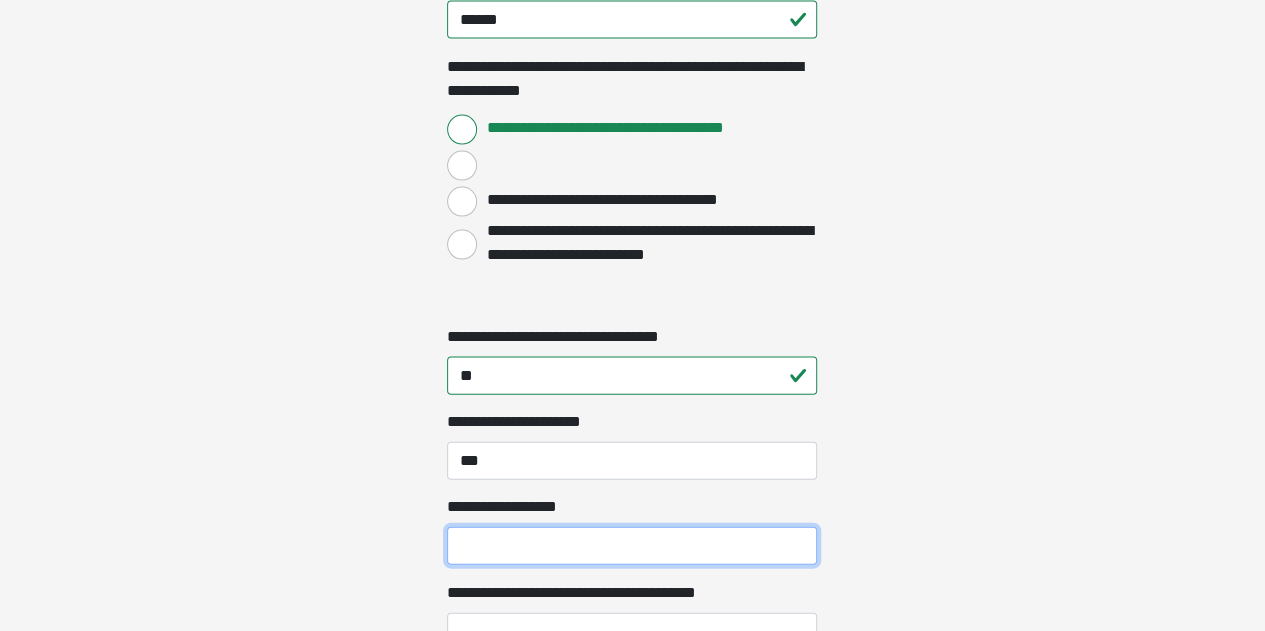 click on "**********" at bounding box center (632, 546) 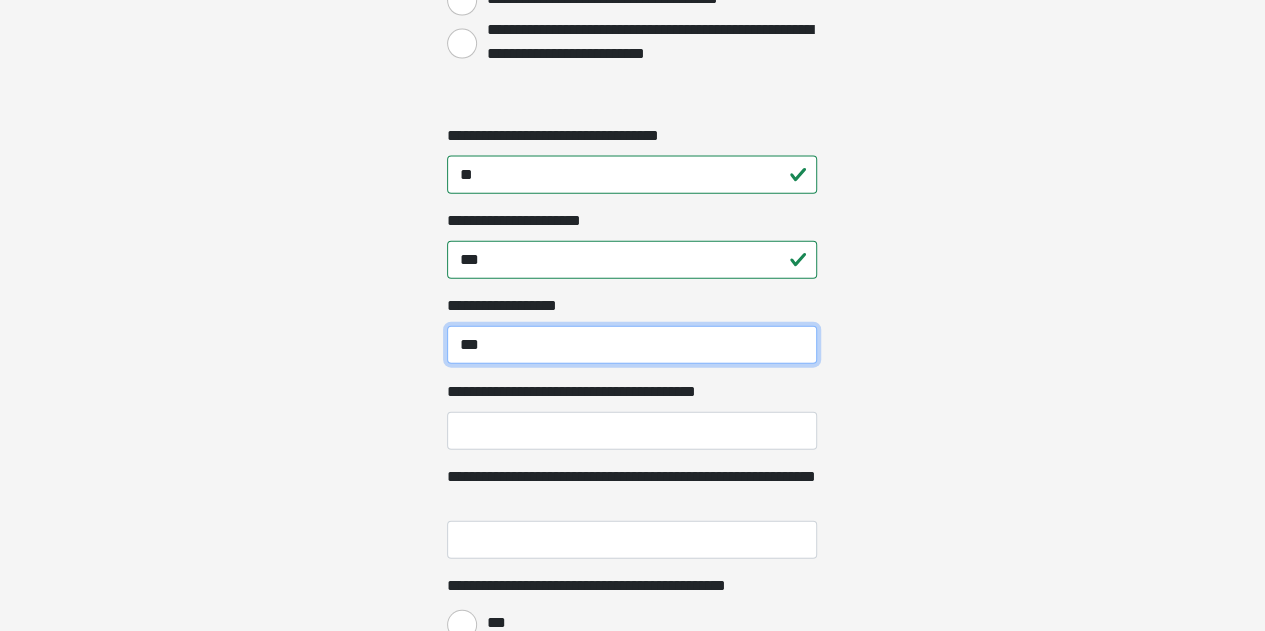 scroll, scrollTop: 2300, scrollLeft: 0, axis: vertical 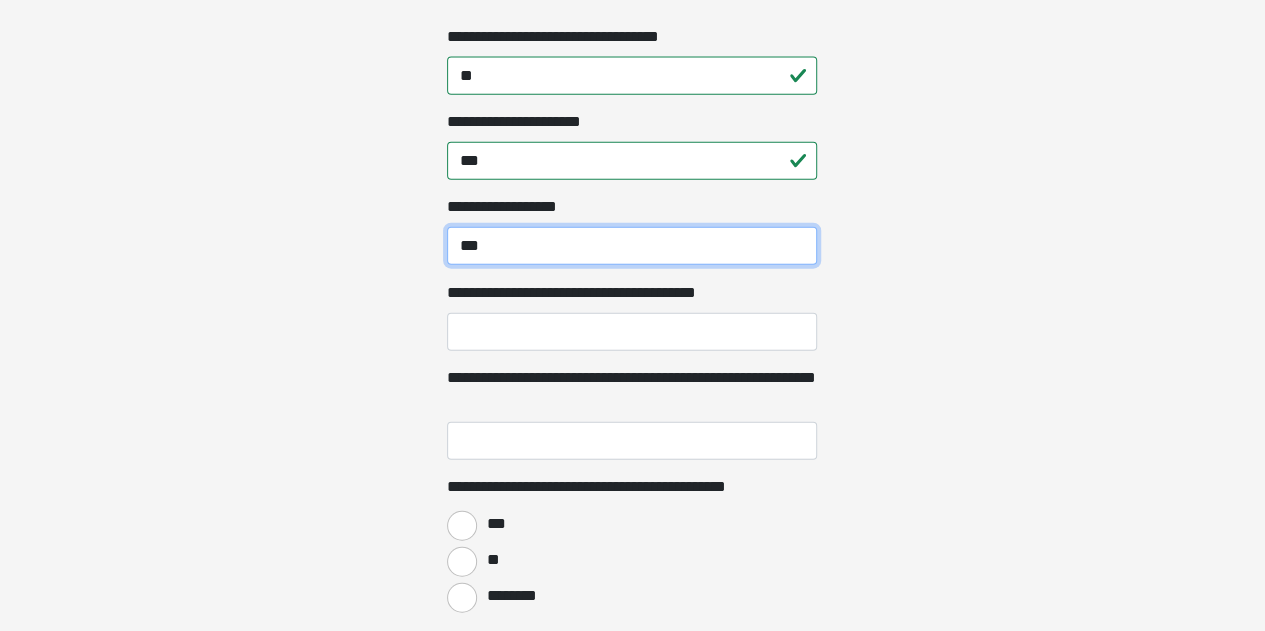 type on "***" 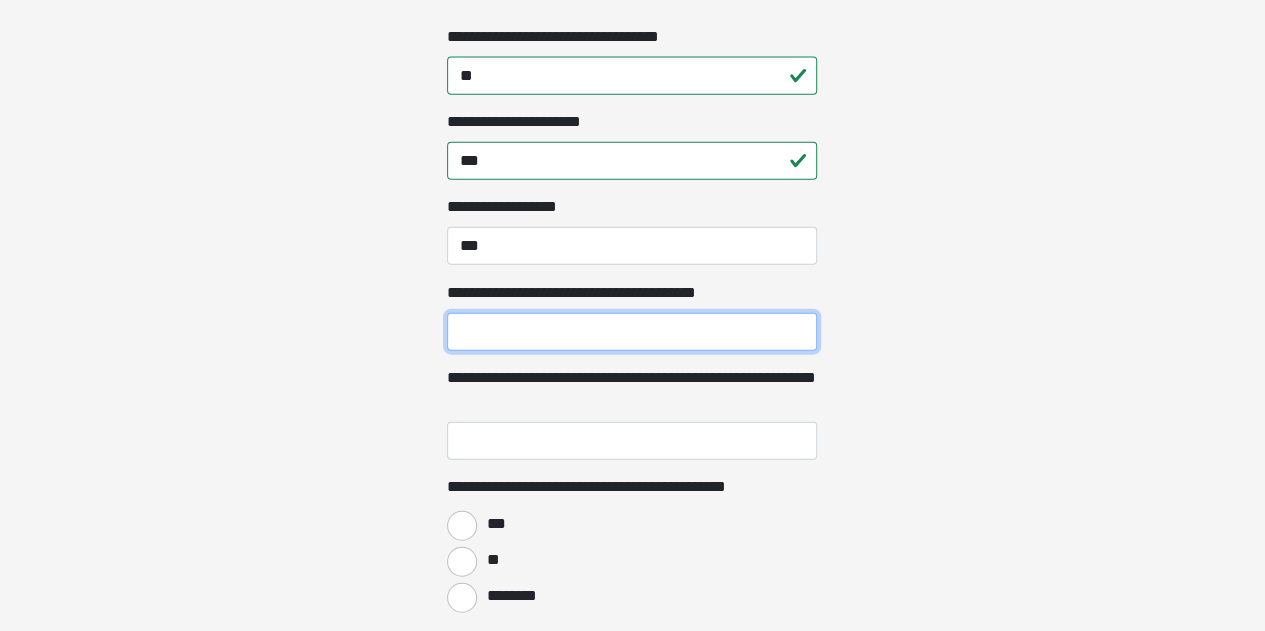 click on "**********" at bounding box center (632, 332) 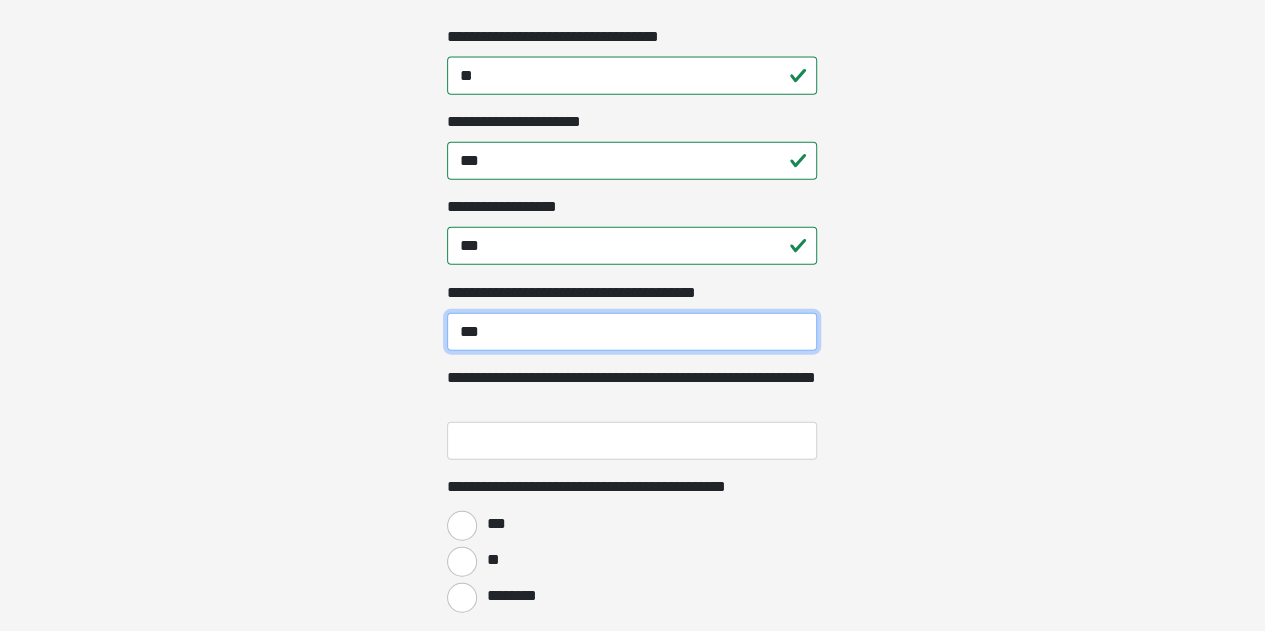 scroll, scrollTop: 2400, scrollLeft: 0, axis: vertical 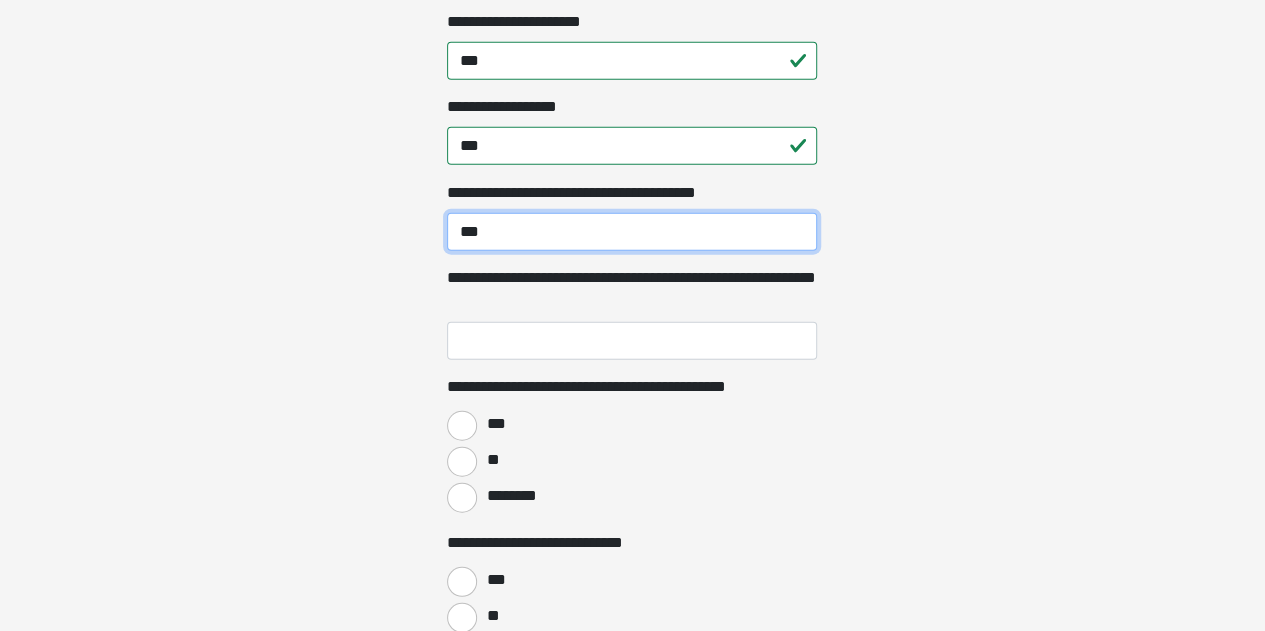 type on "***" 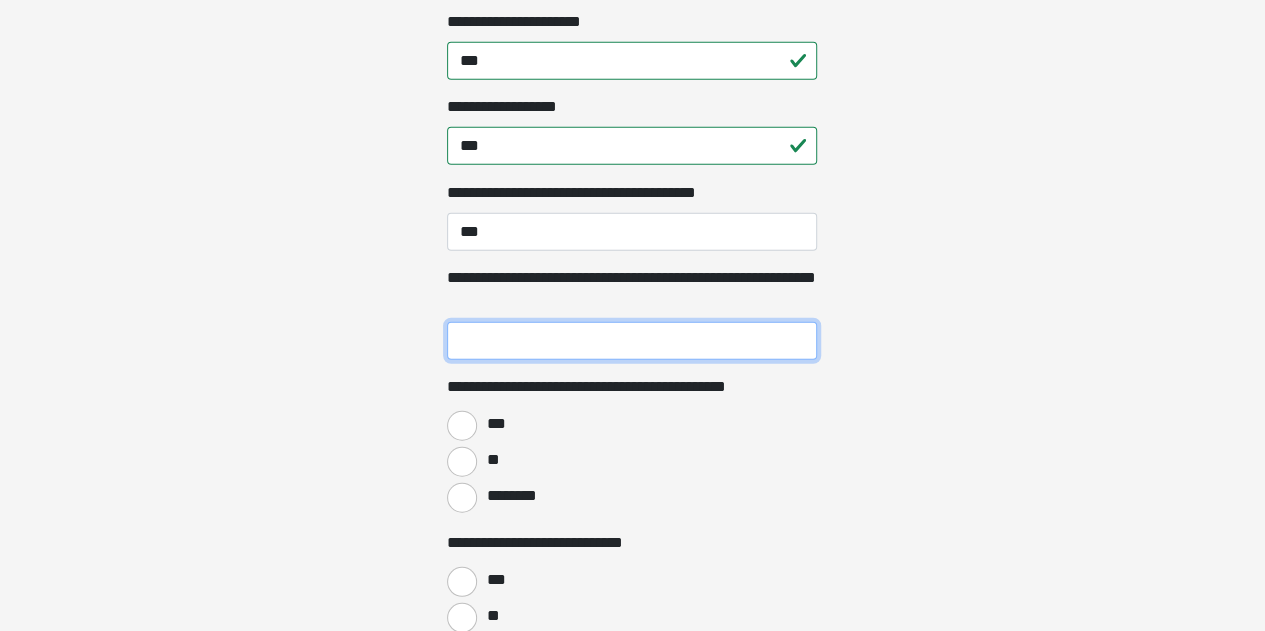 click on "**********" at bounding box center (632, 341) 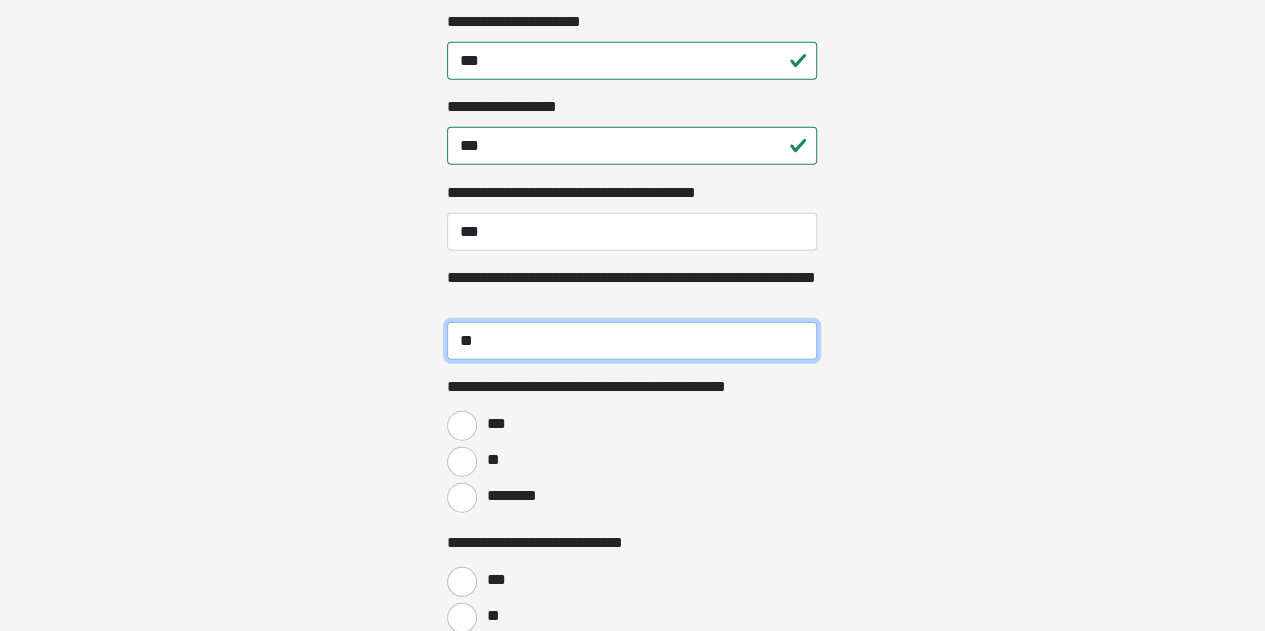 type on "**" 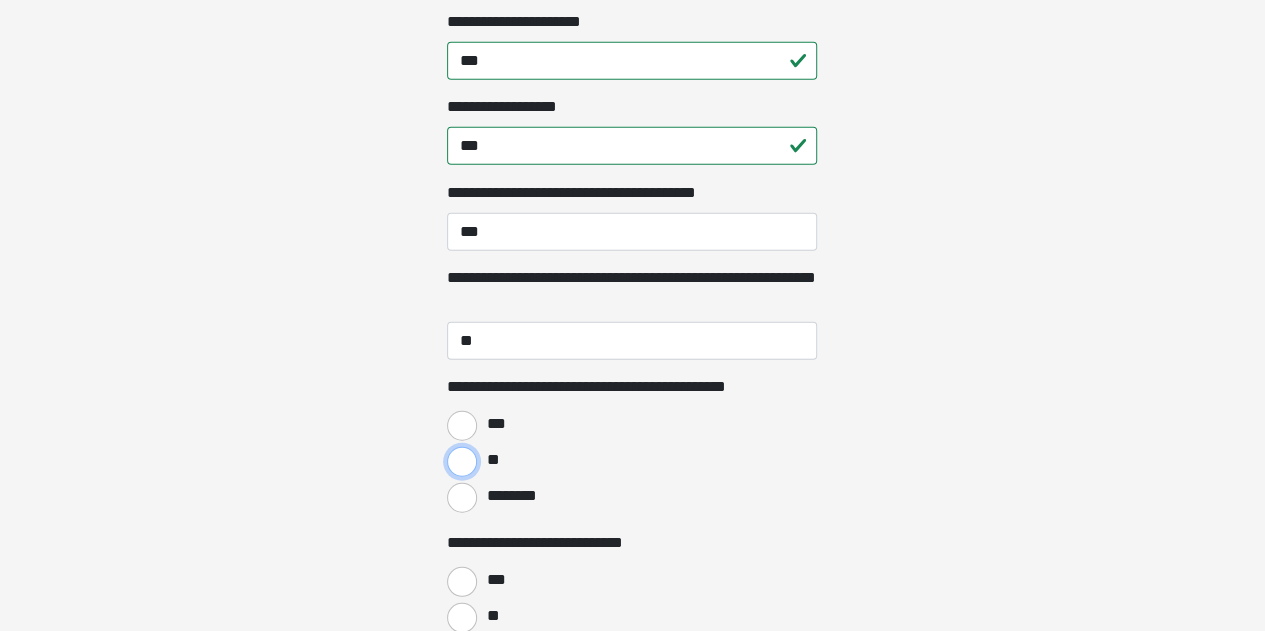 click on "**" at bounding box center [462, 462] 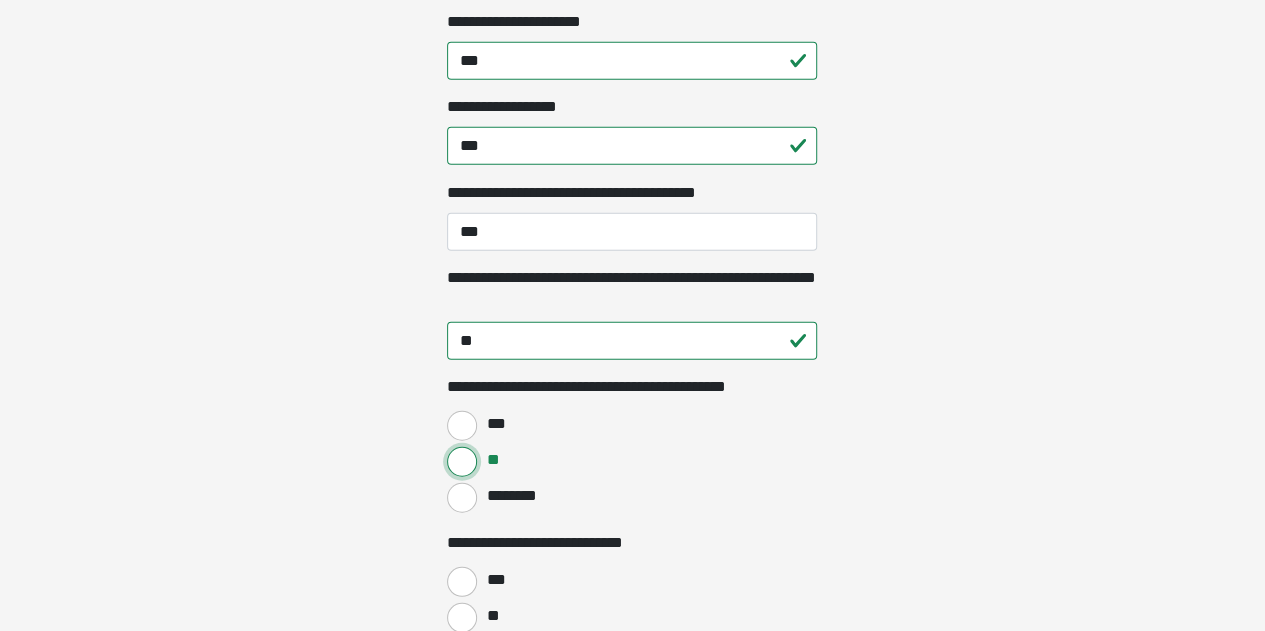 scroll, scrollTop: 2500, scrollLeft: 0, axis: vertical 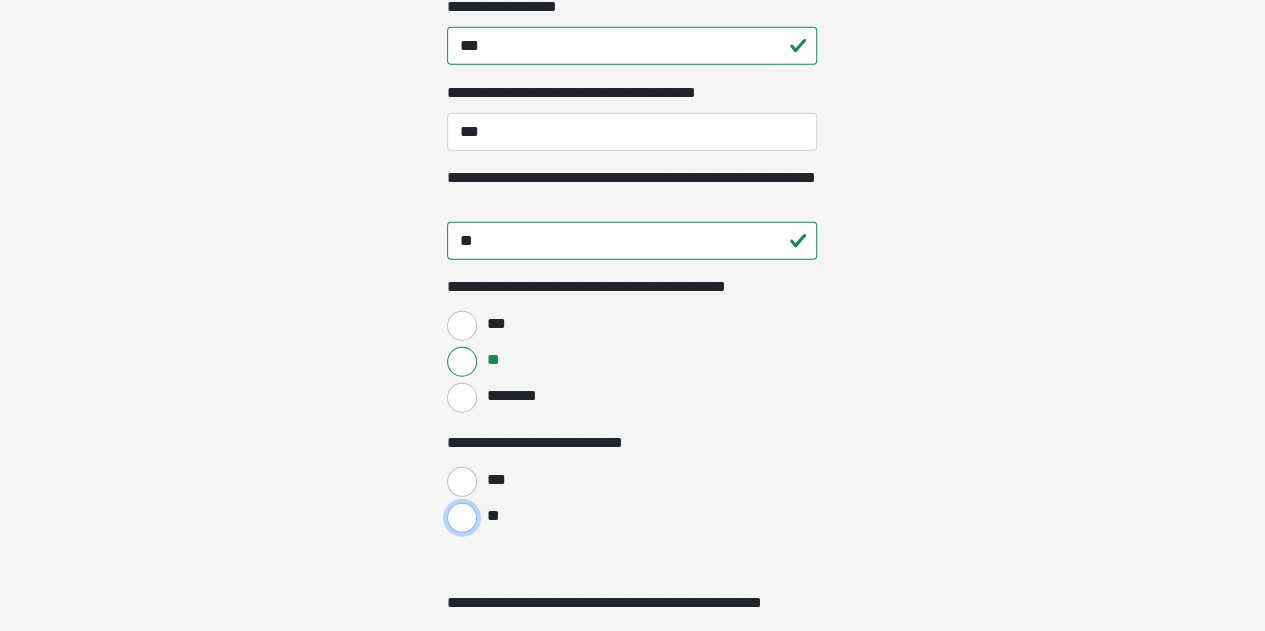 click on "**" at bounding box center (462, 518) 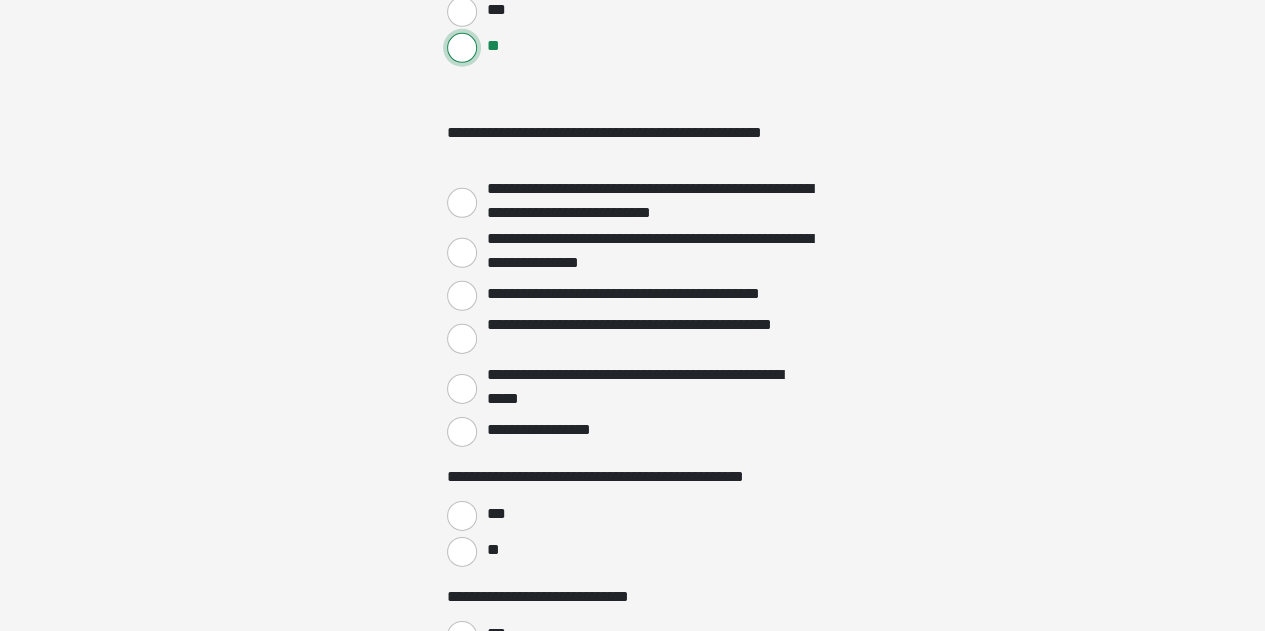 scroll, scrollTop: 3000, scrollLeft: 0, axis: vertical 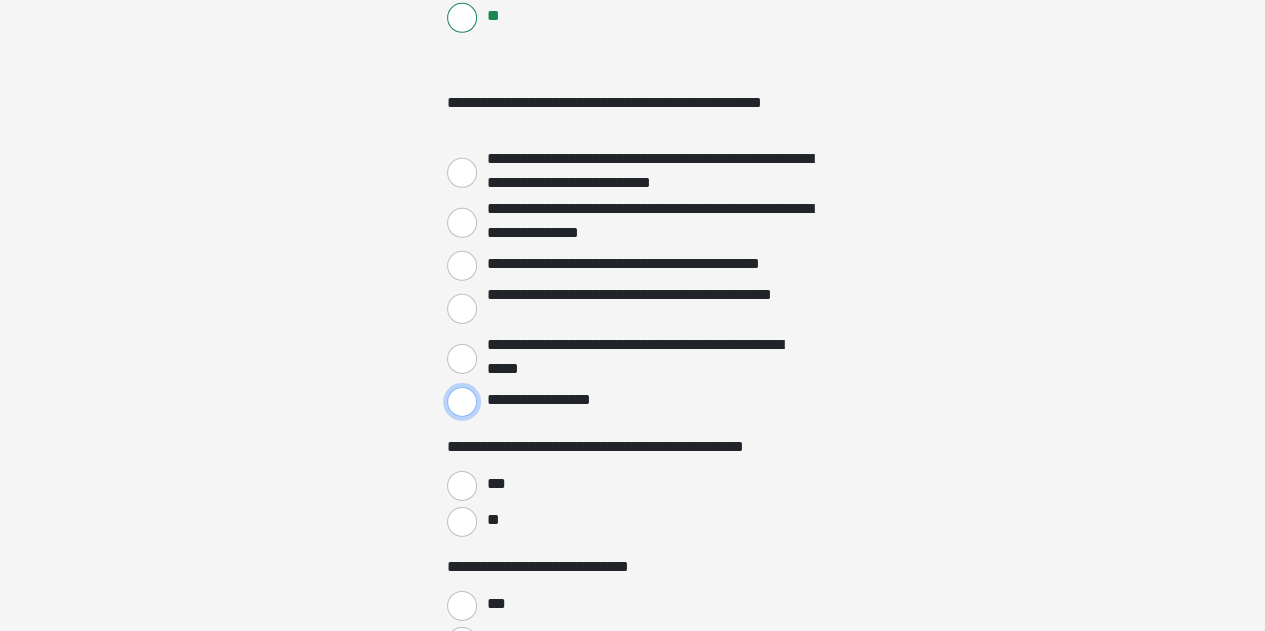 click on "**********" at bounding box center [462, 402] 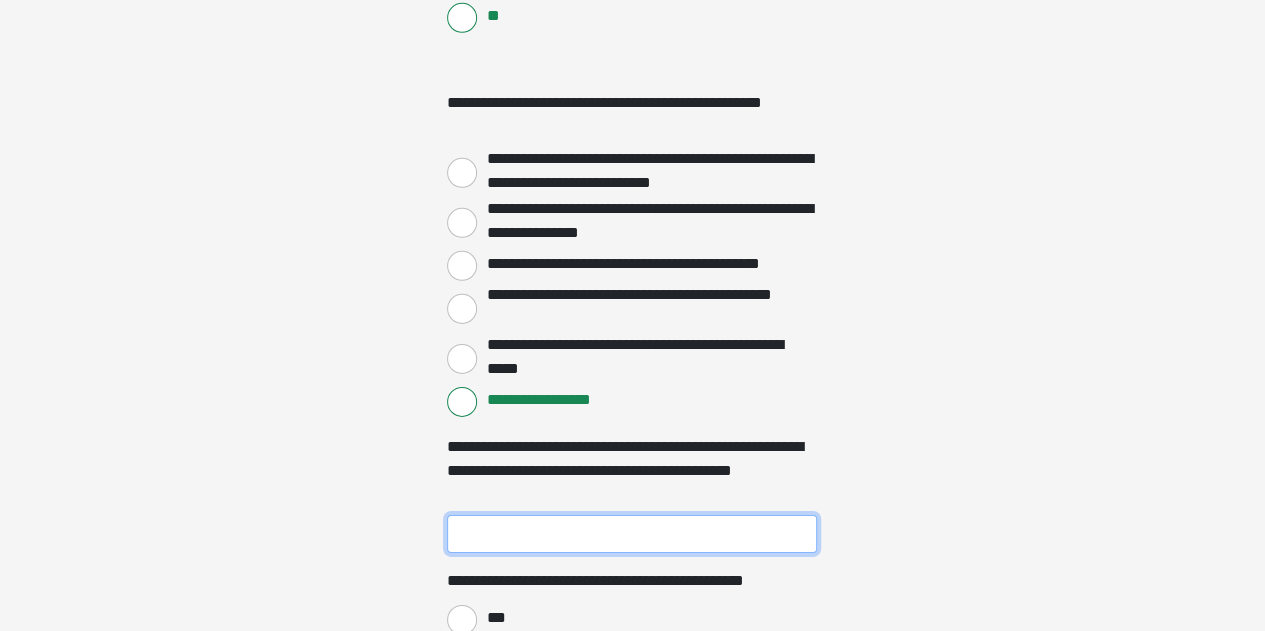 click on "**********" at bounding box center [632, 534] 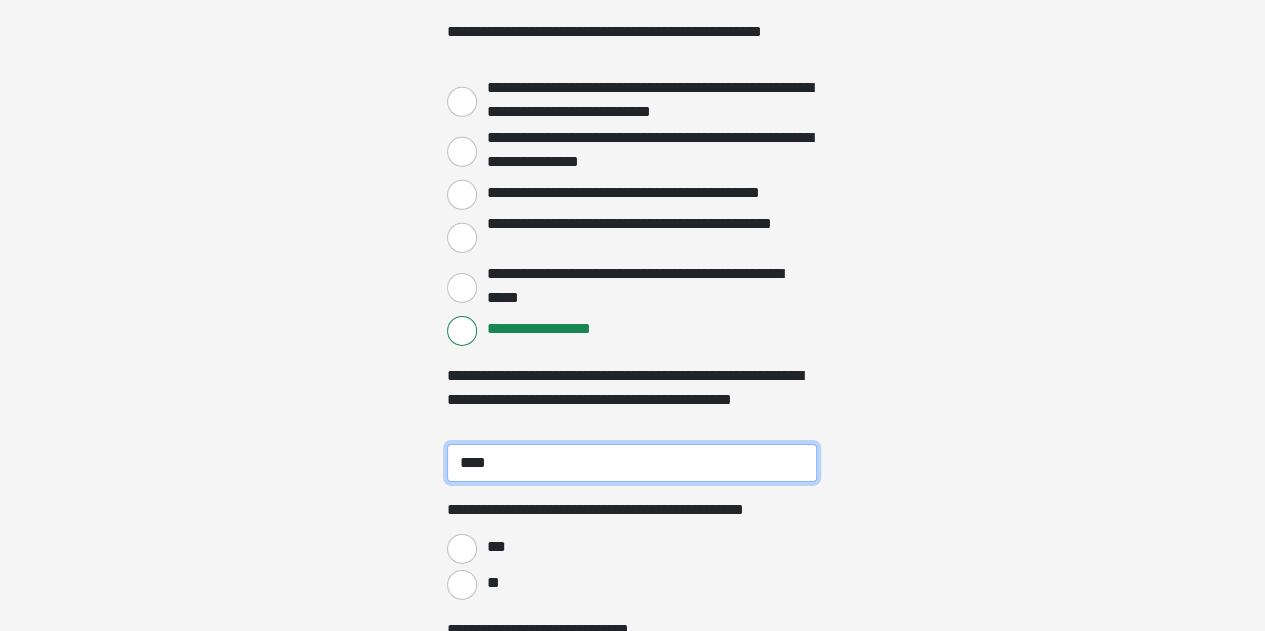 scroll, scrollTop: 3100, scrollLeft: 0, axis: vertical 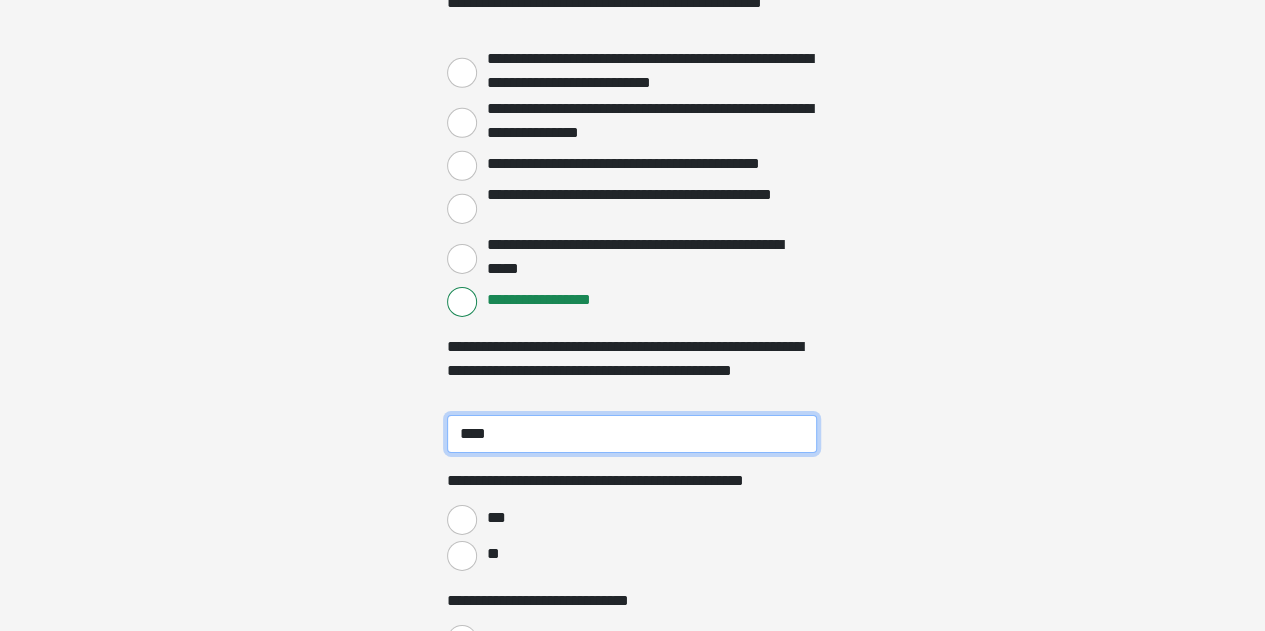 type on "****" 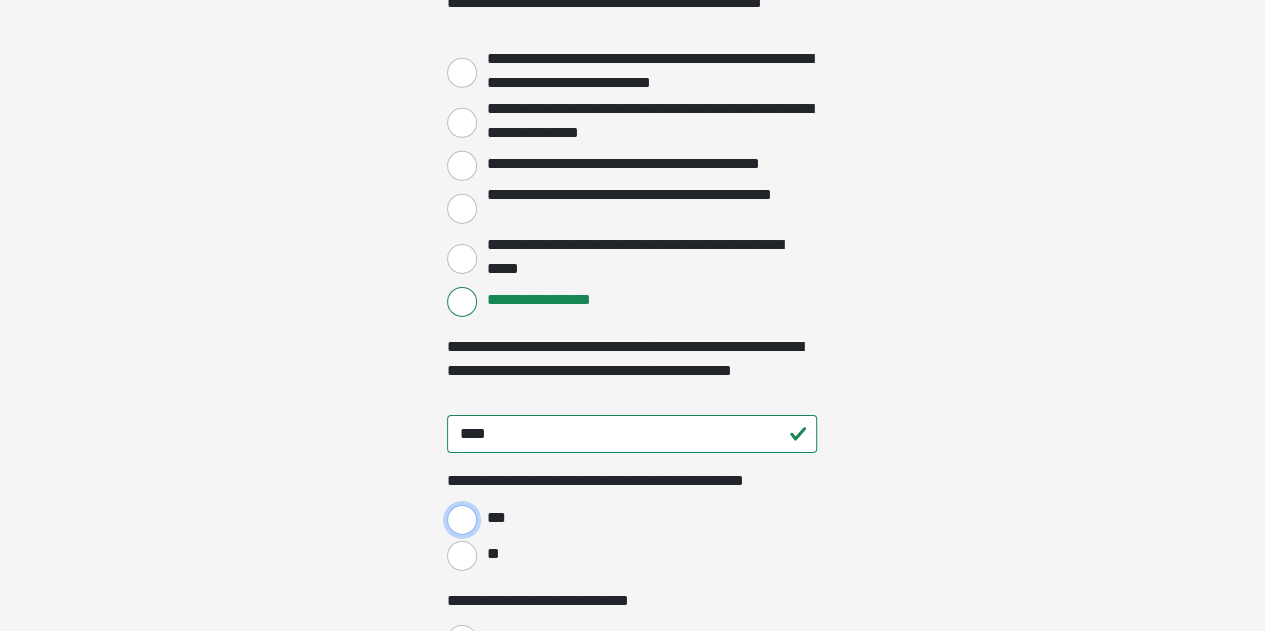 click on "***" at bounding box center [462, 520] 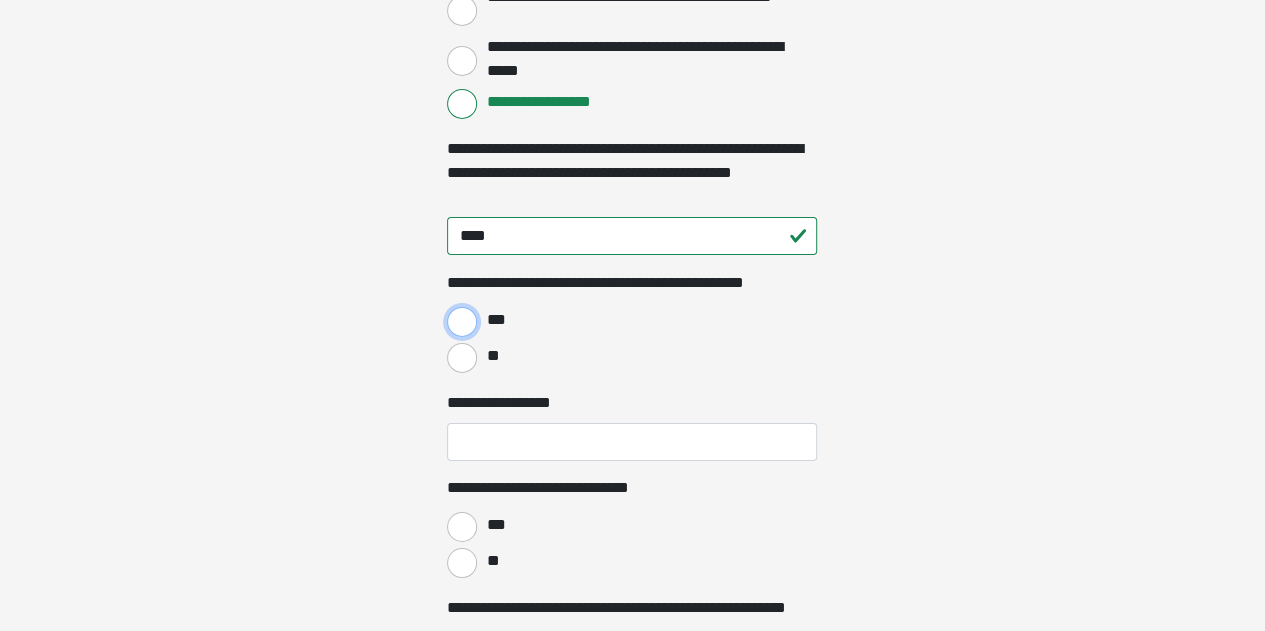 scroll, scrollTop: 3300, scrollLeft: 0, axis: vertical 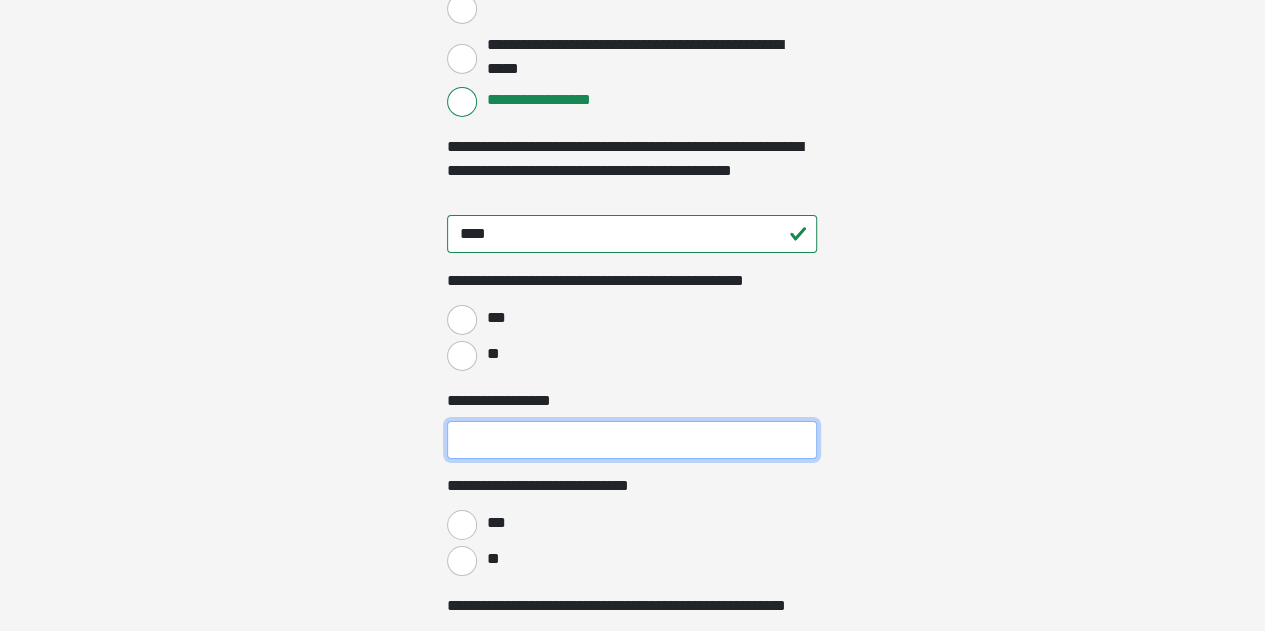 click on "**********" at bounding box center (632, 440) 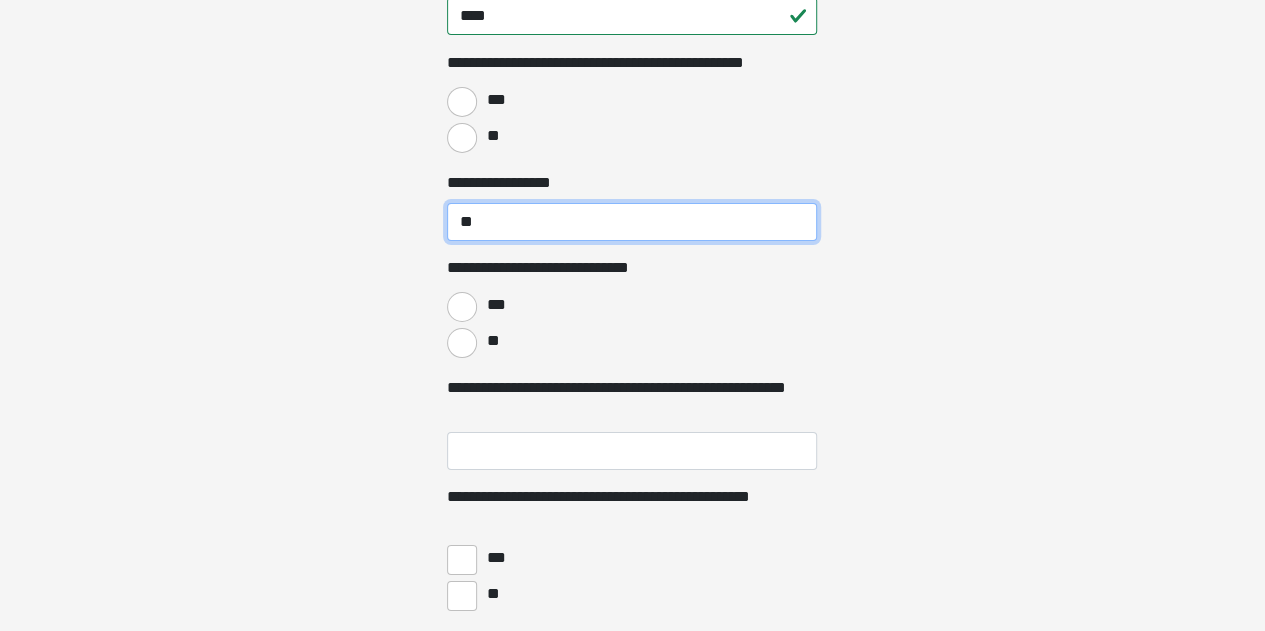 scroll, scrollTop: 3518, scrollLeft: 0, axis: vertical 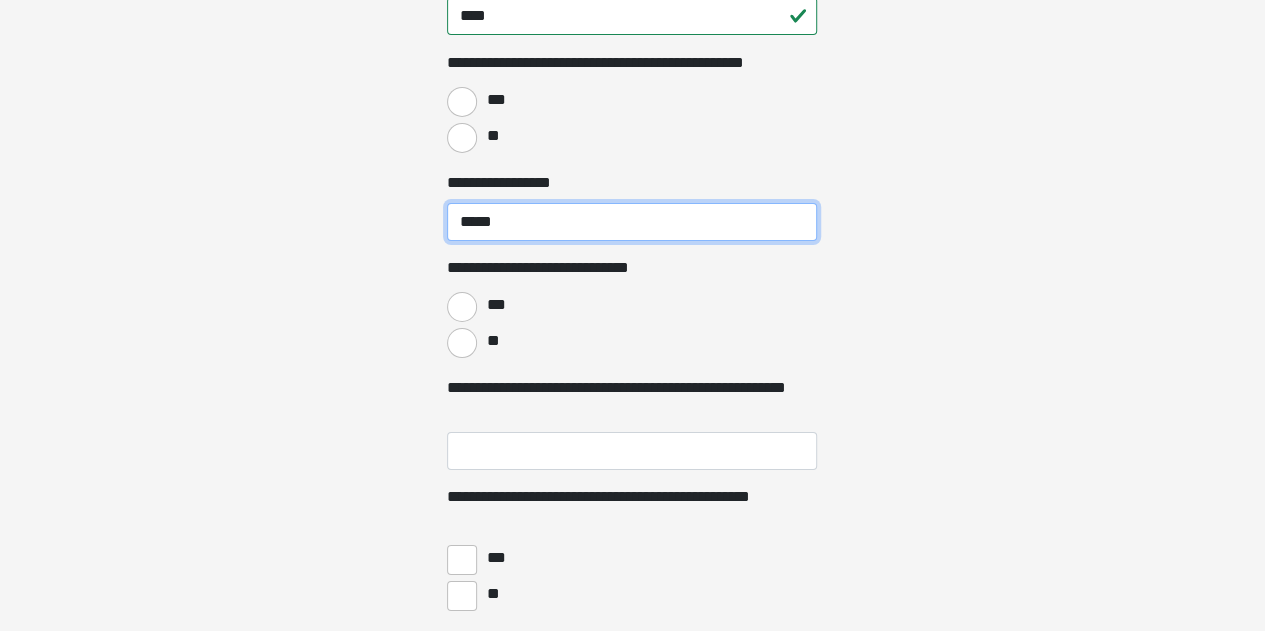 type on "*****" 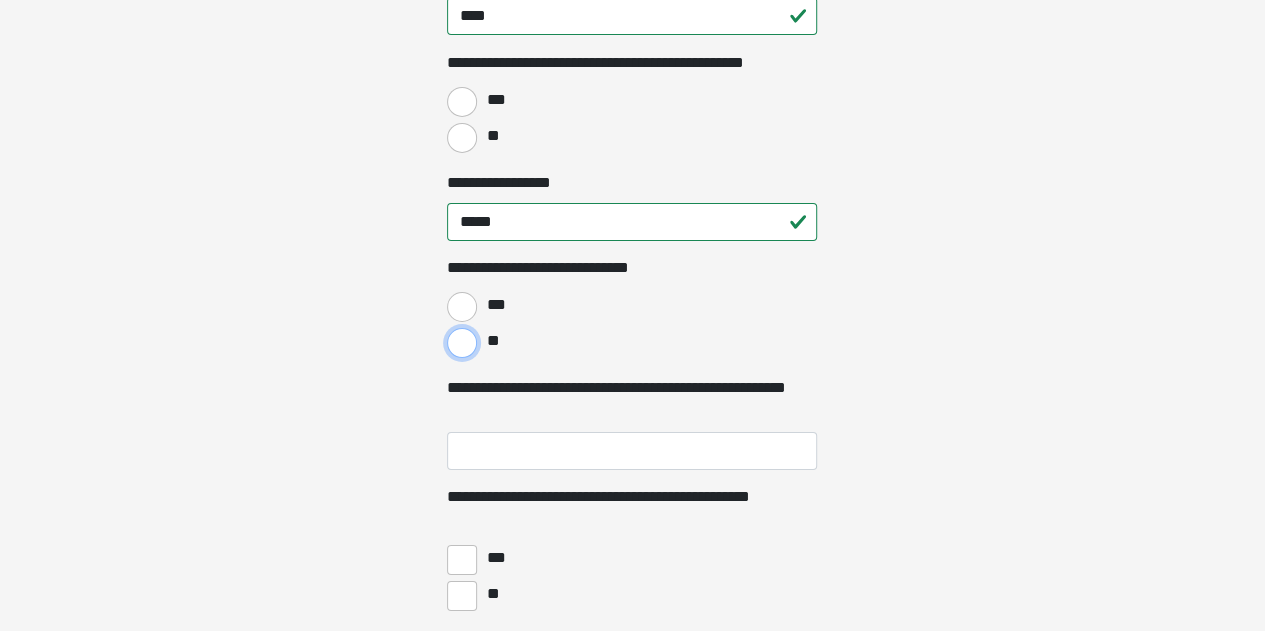click on "**" at bounding box center [462, 343] 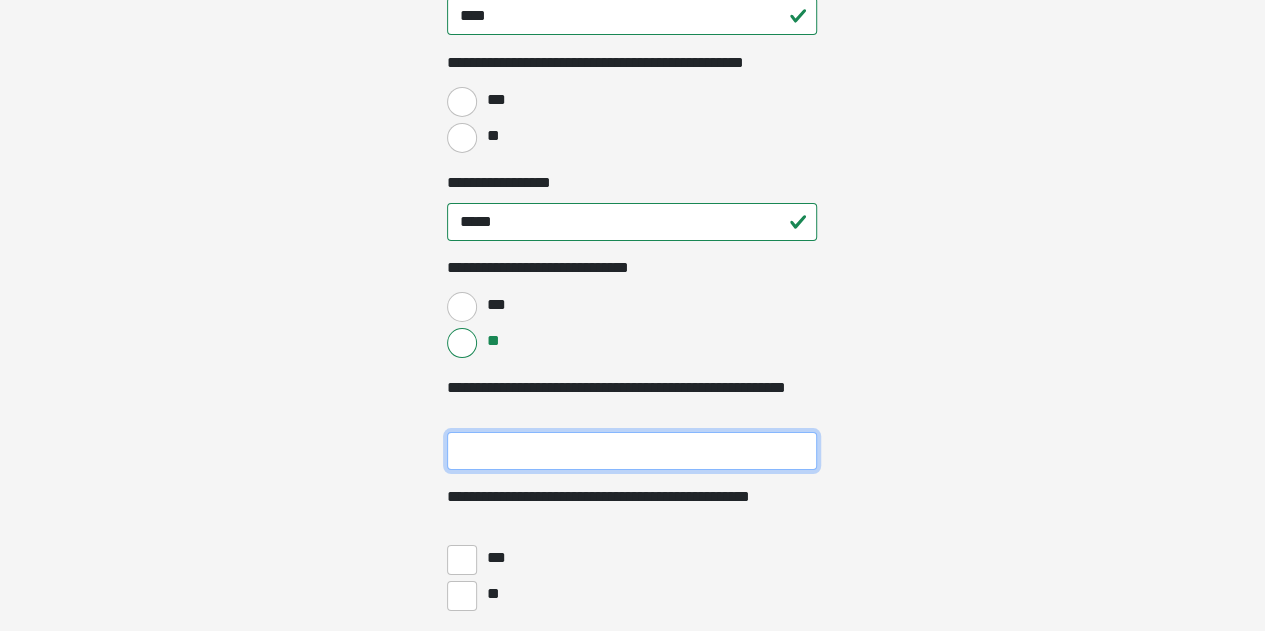click on "**********" at bounding box center [632, 451] 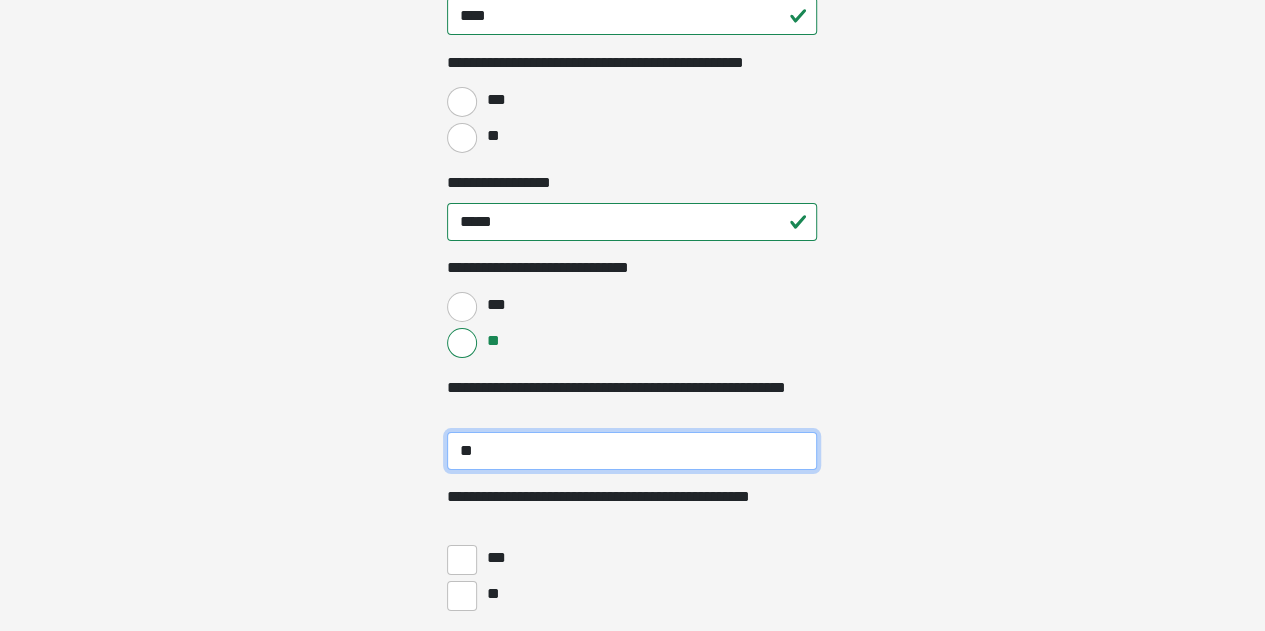 type on "*" 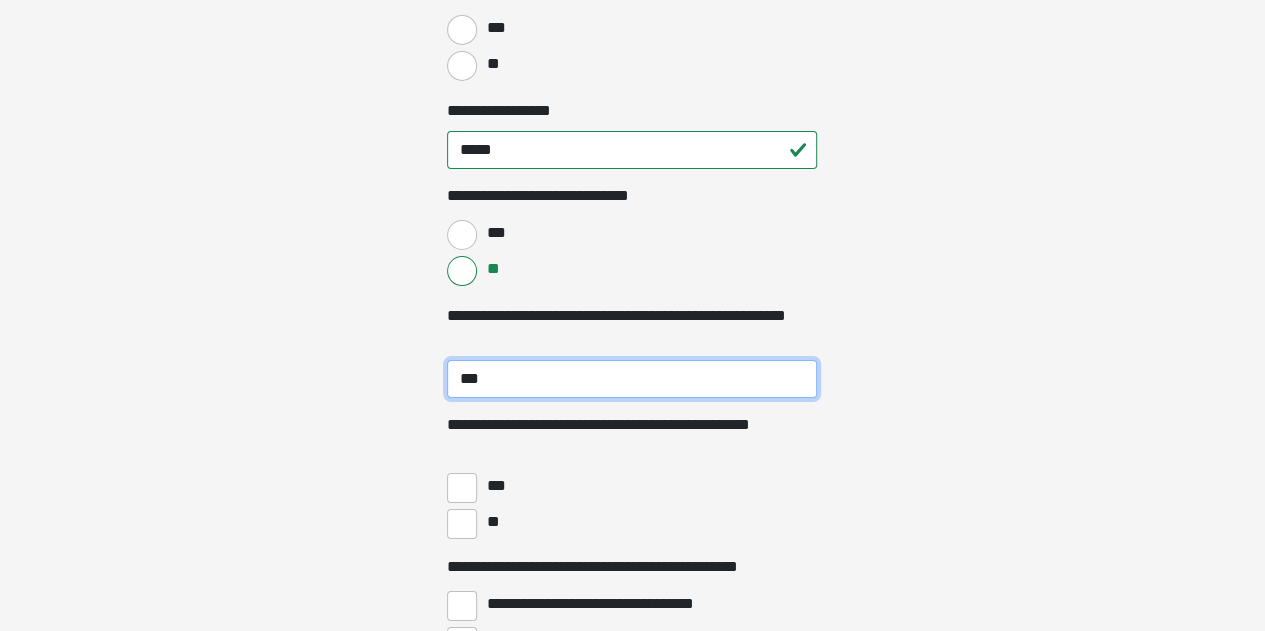 scroll, scrollTop: 3618, scrollLeft: 0, axis: vertical 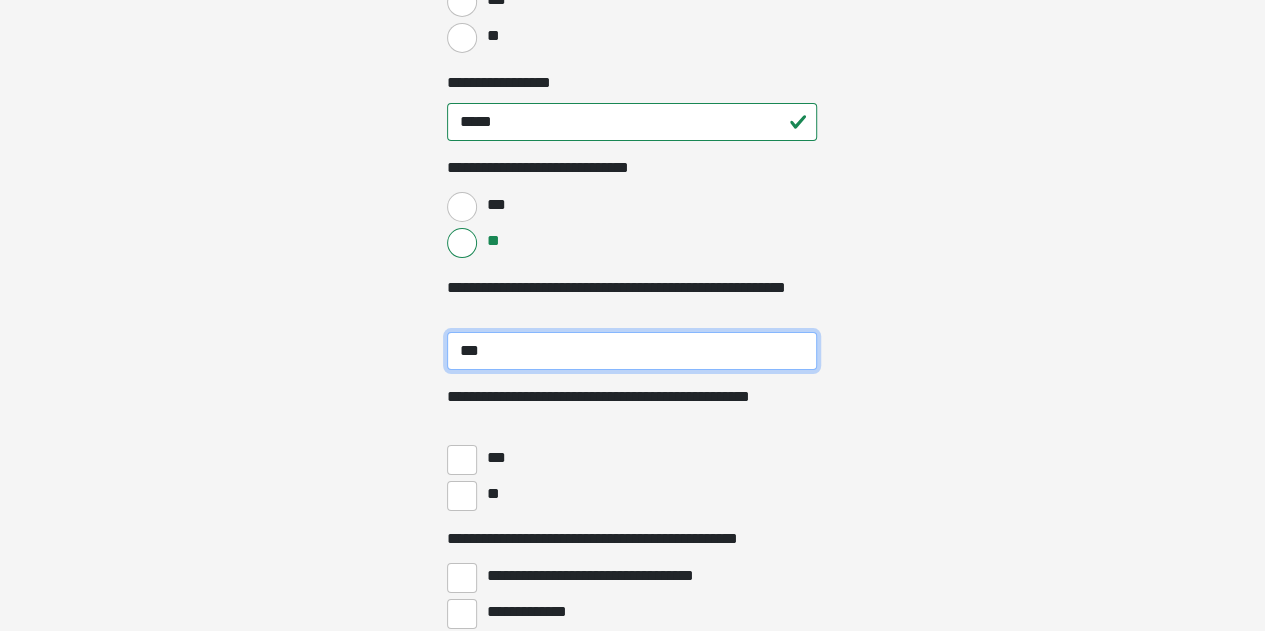 type on "***" 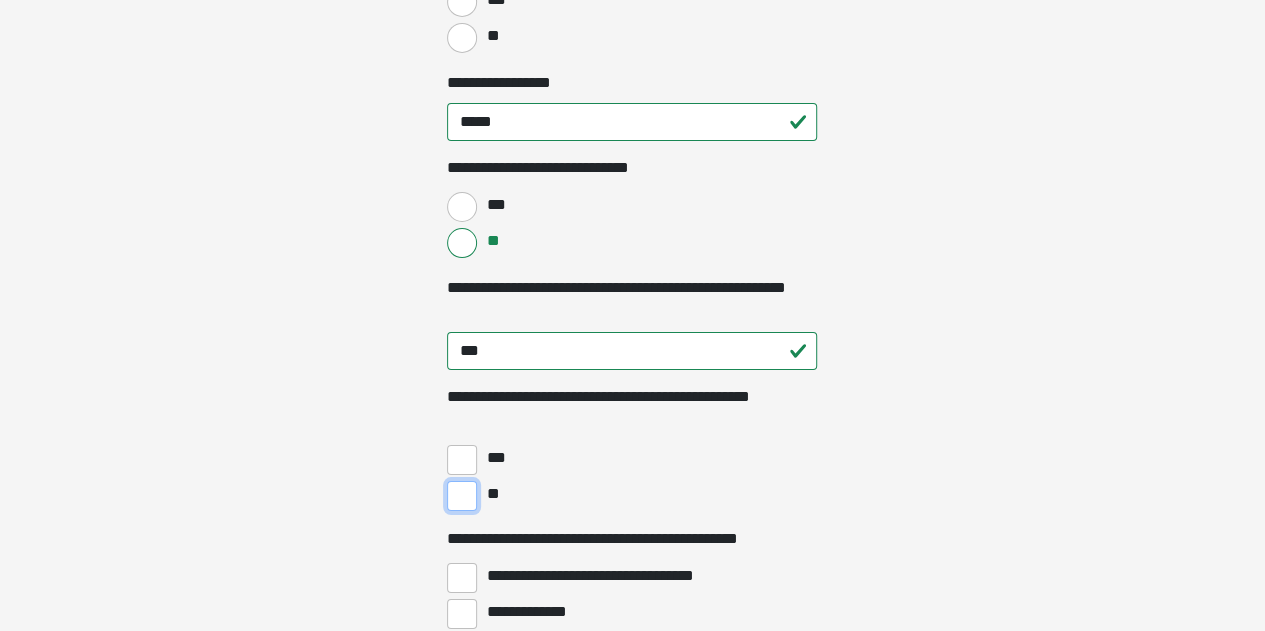 click on "**" at bounding box center [462, 496] 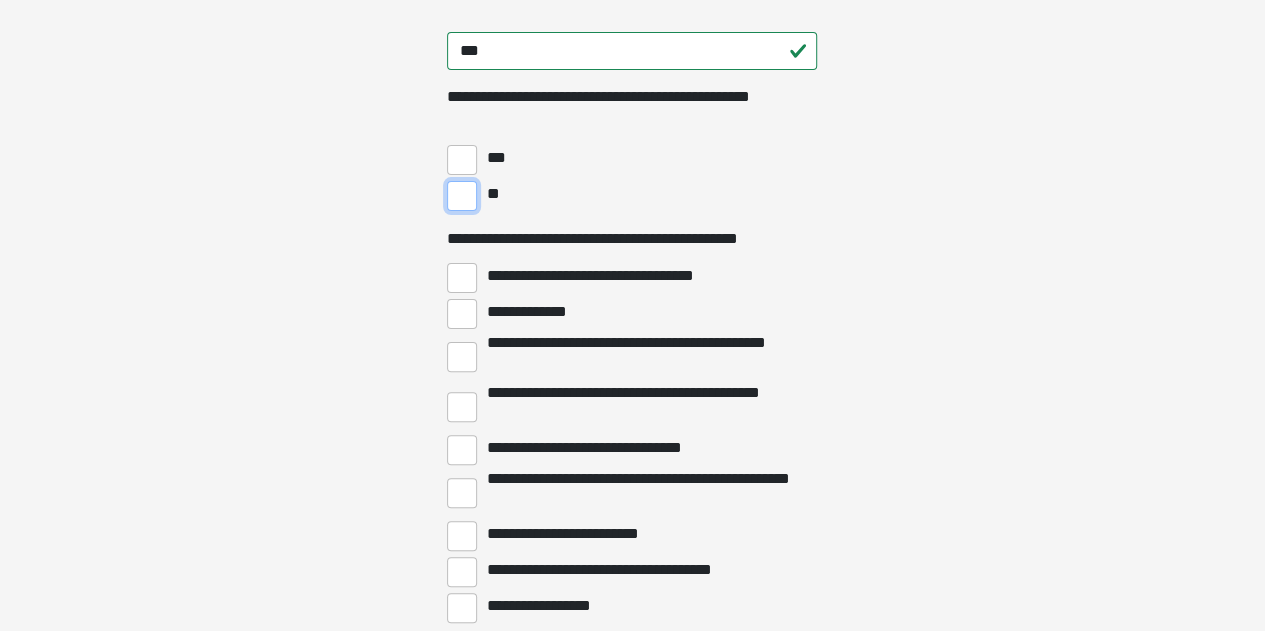 scroll, scrollTop: 4018, scrollLeft: 0, axis: vertical 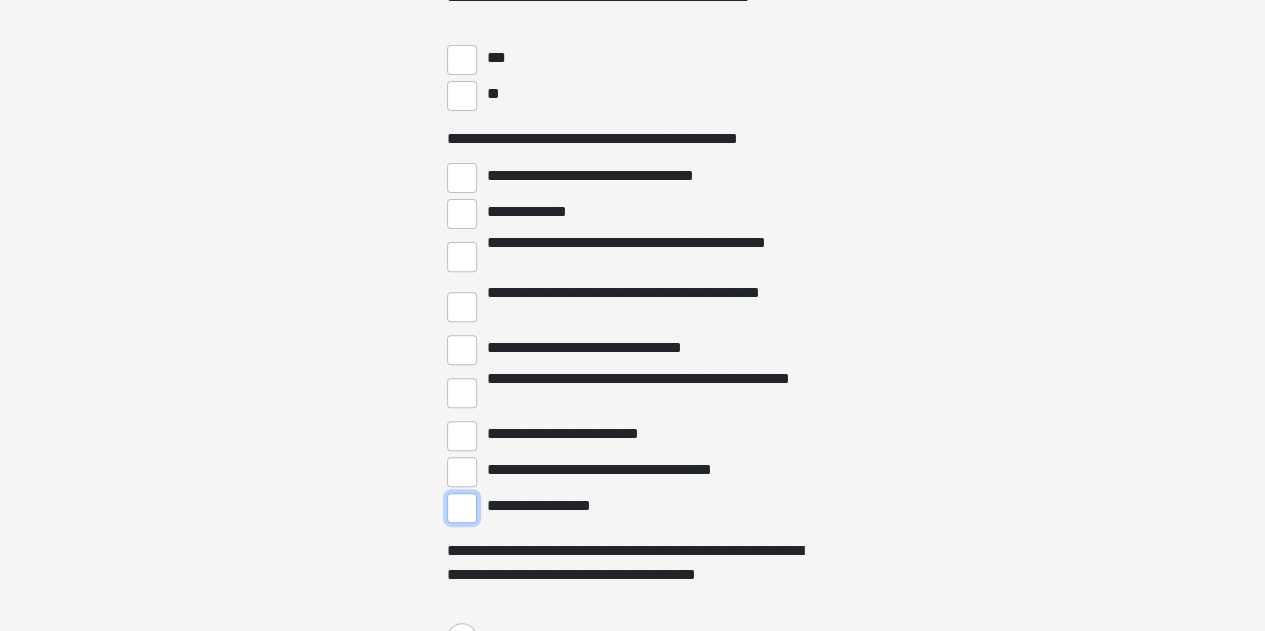 click on "**********" at bounding box center (462, 508) 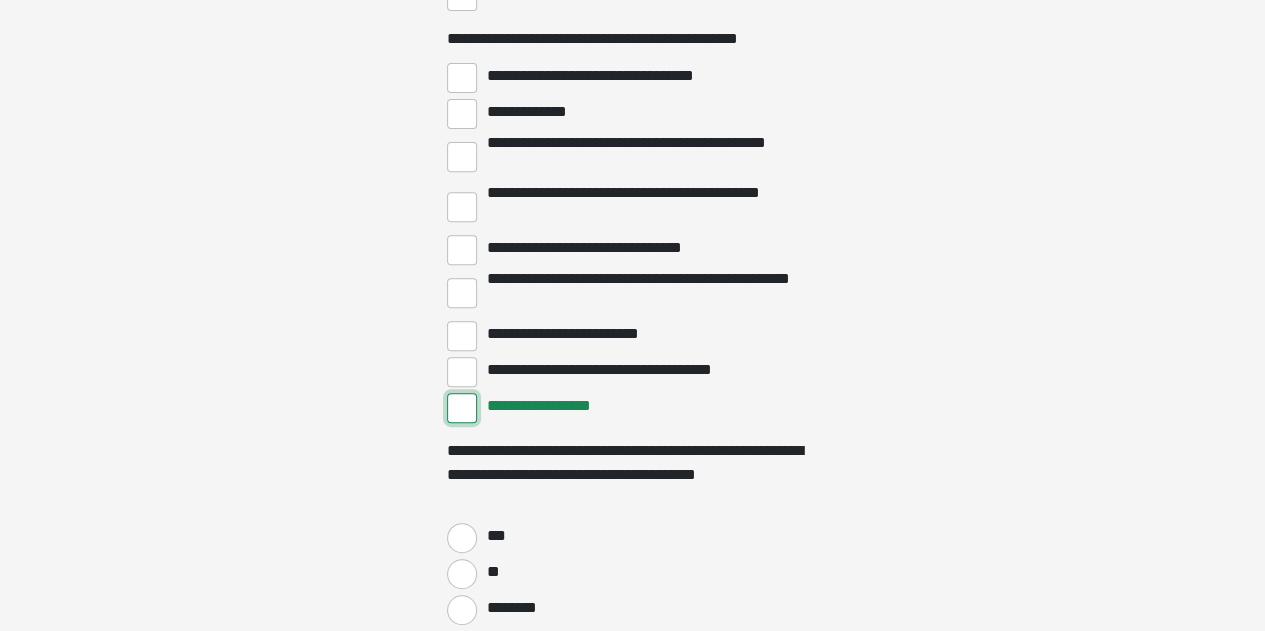 scroll, scrollTop: 4218, scrollLeft: 0, axis: vertical 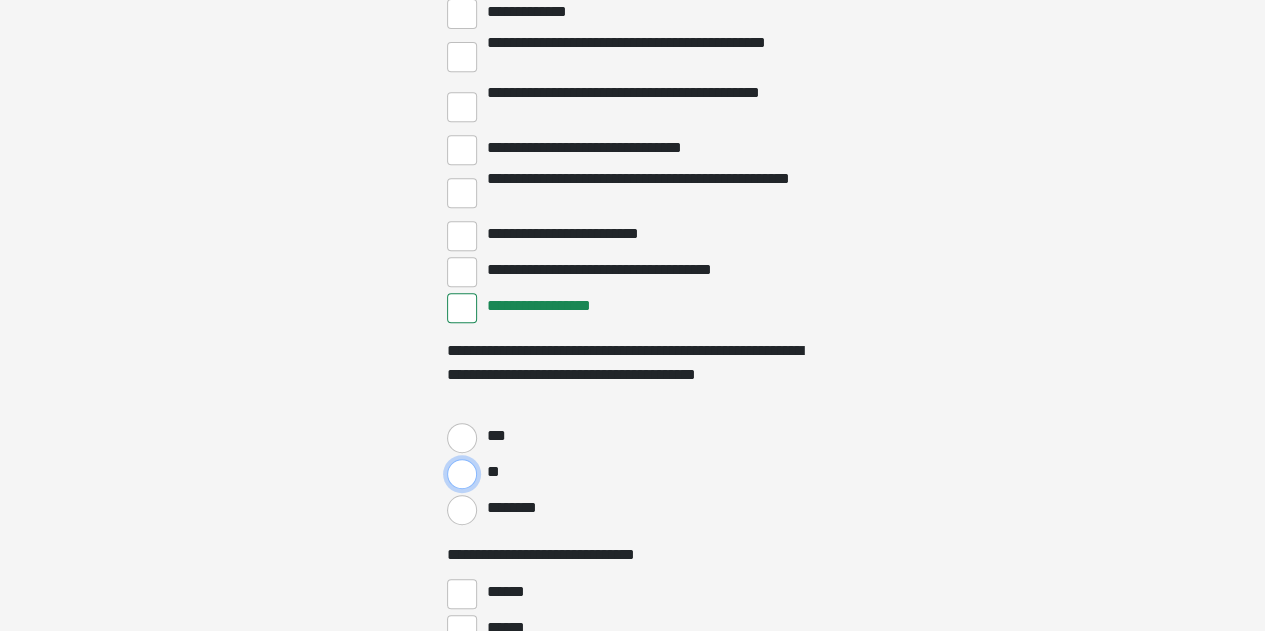 click on "**" at bounding box center [462, 474] 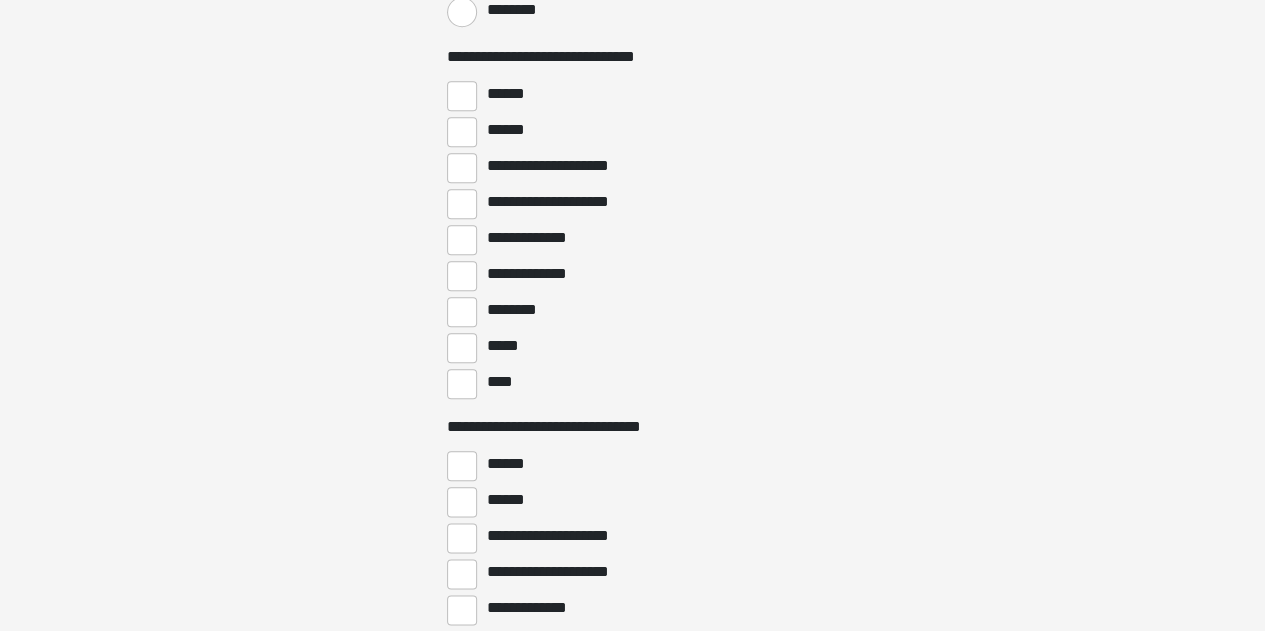 scroll, scrollTop: 4718, scrollLeft: 0, axis: vertical 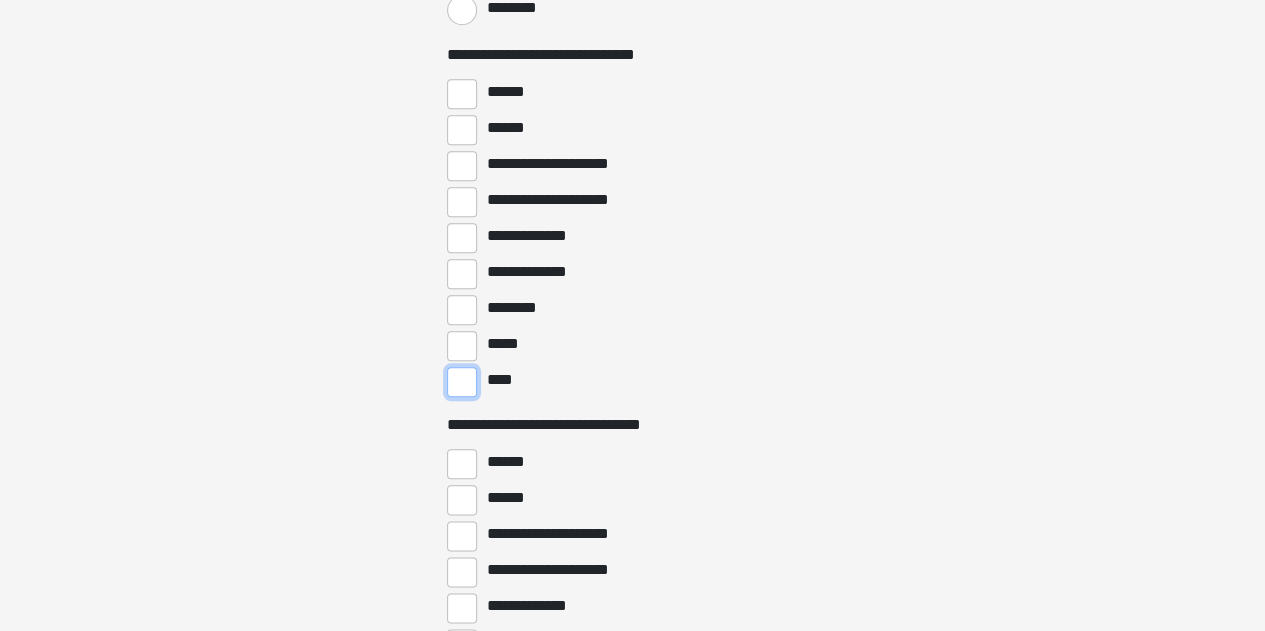 click on "****" at bounding box center (462, 382) 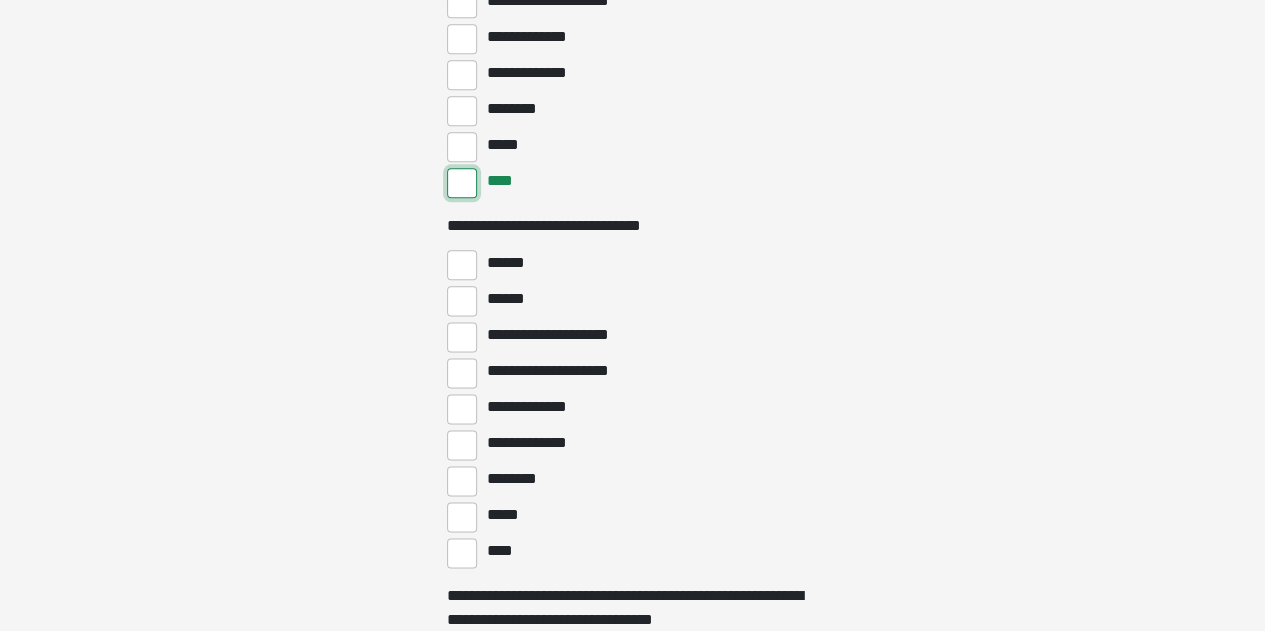 scroll, scrollTop: 4918, scrollLeft: 0, axis: vertical 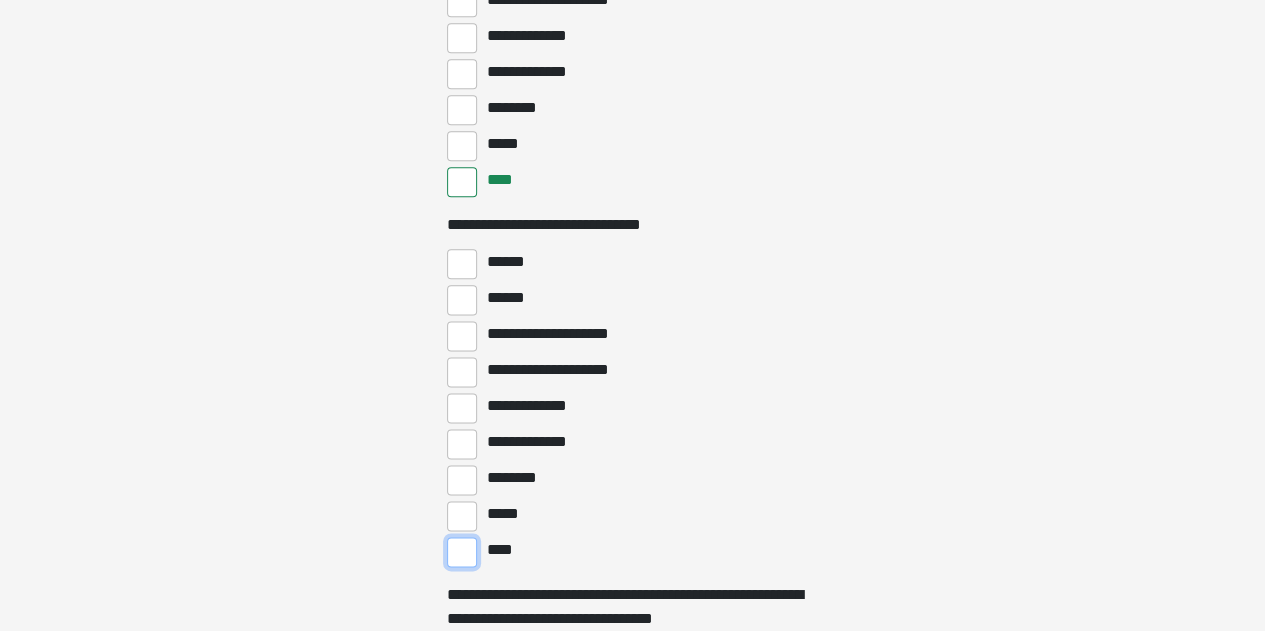click on "****" at bounding box center [462, 552] 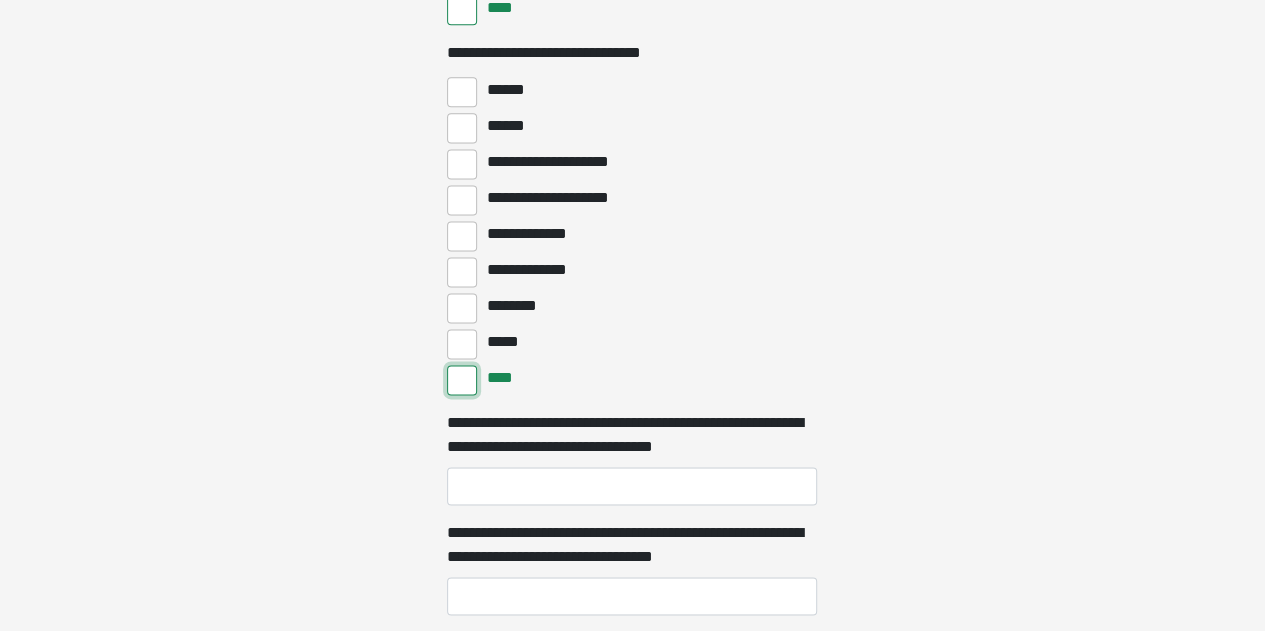 scroll, scrollTop: 5118, scrollLeft: 0, axis: vertical 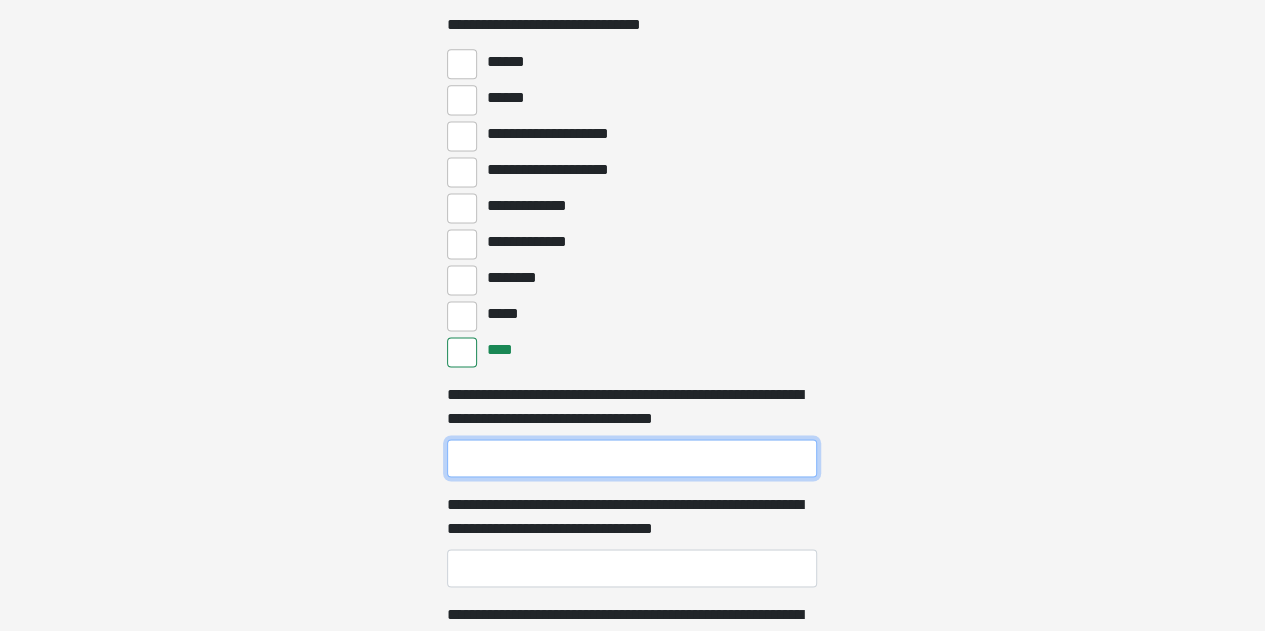 click on "**********" at bounding box center [632, 458] 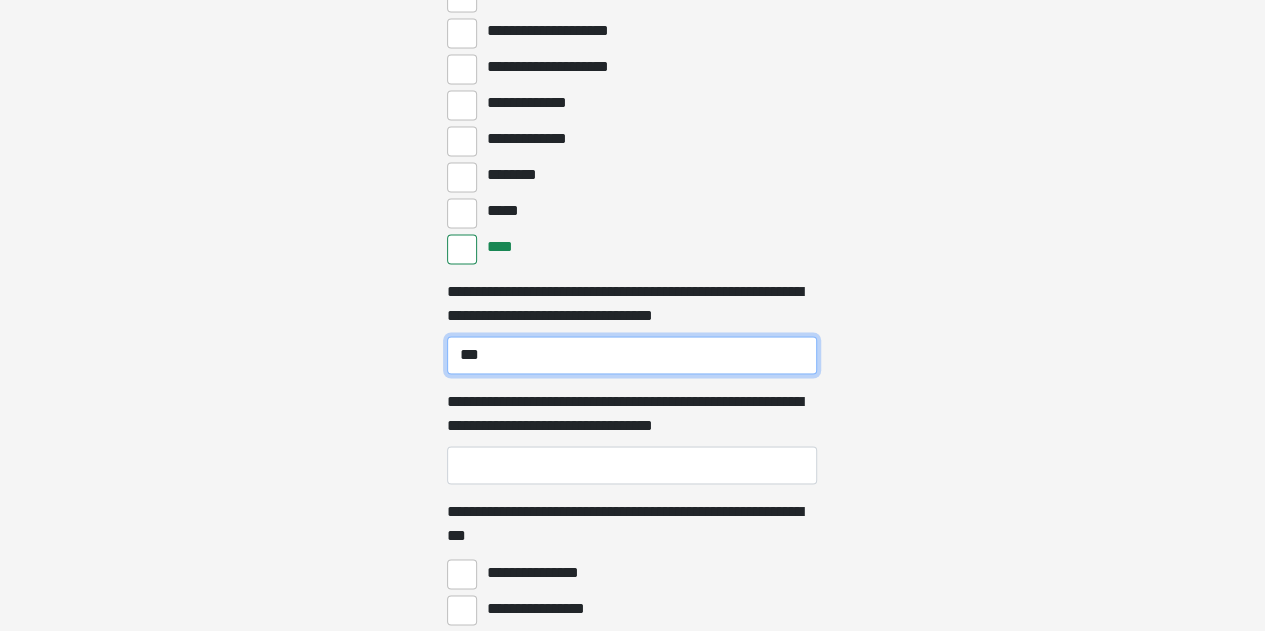 scroll, scrollTop: 5318, scrollLeft: 0, axis: vertical 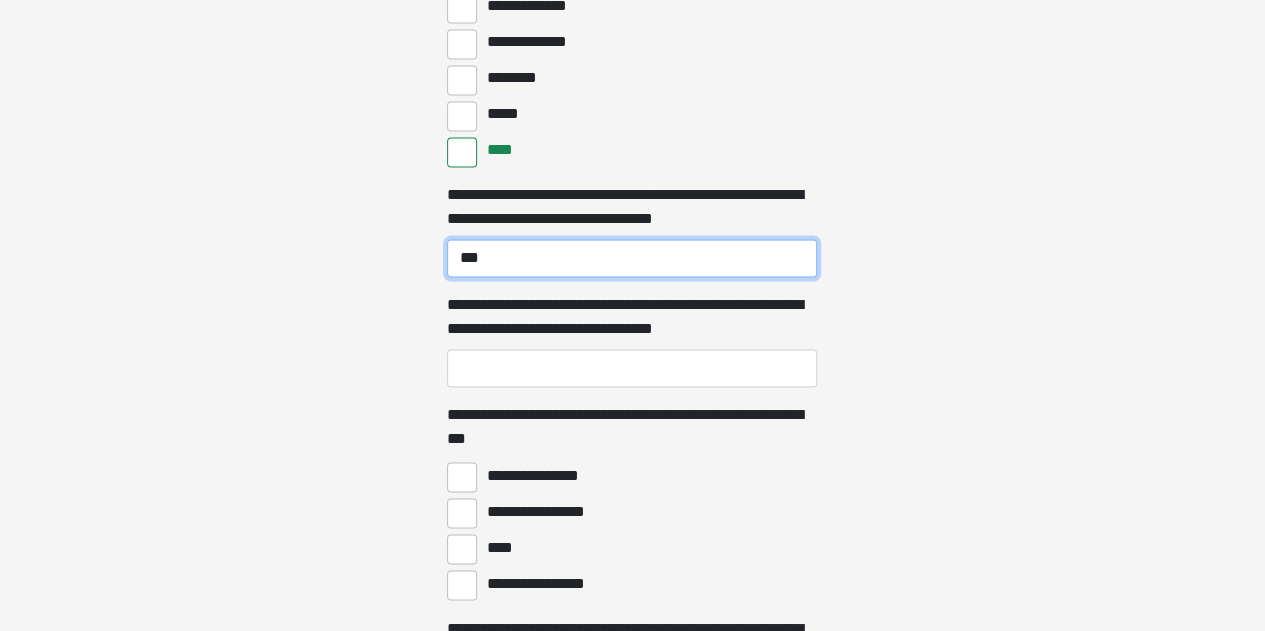 type on "***" 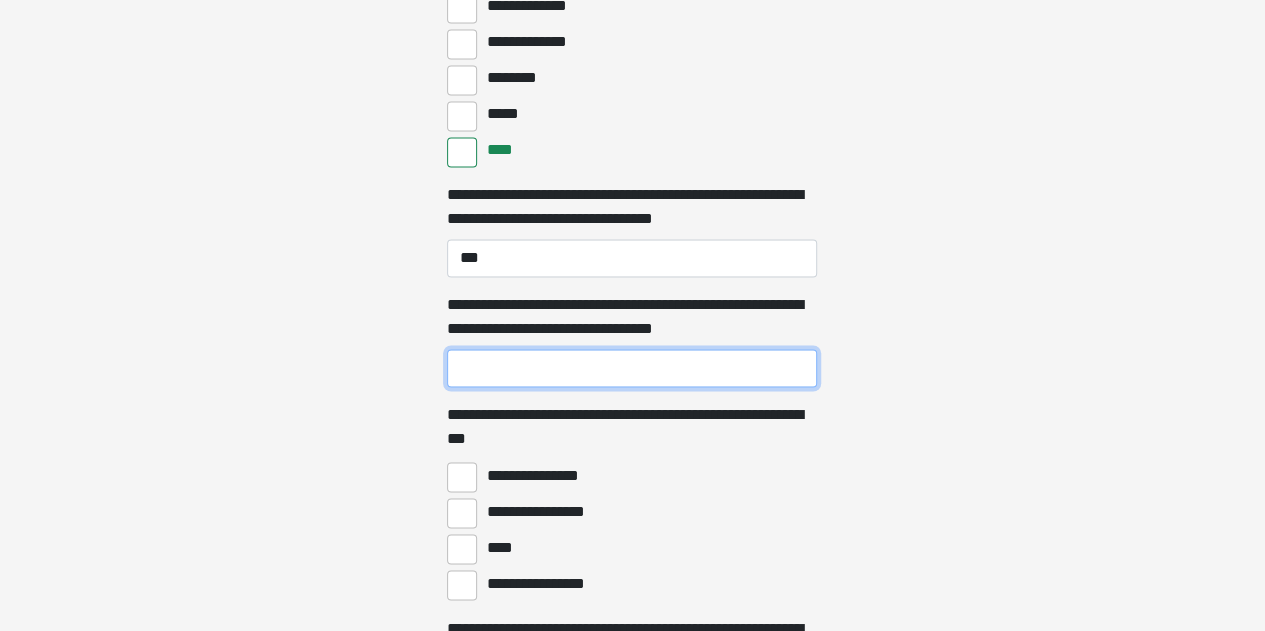 click on "**********" at bounding box center (632, 368) 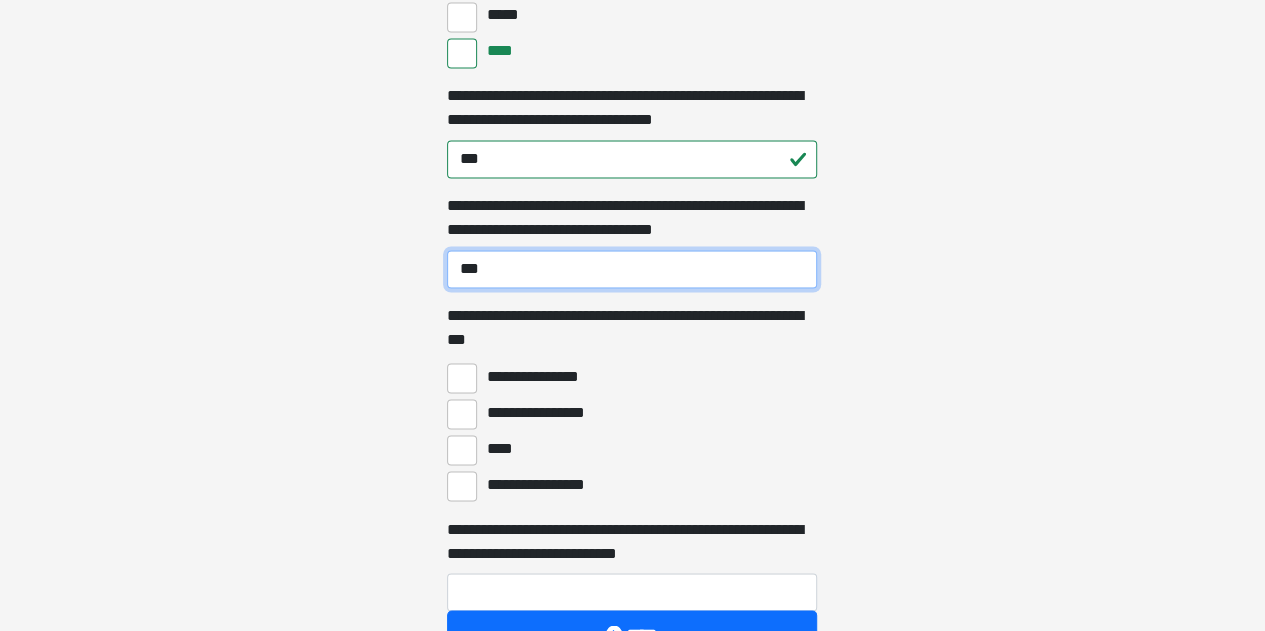 scroll, scrollTop: 5518, scrollLeft: 0, axis: vertical 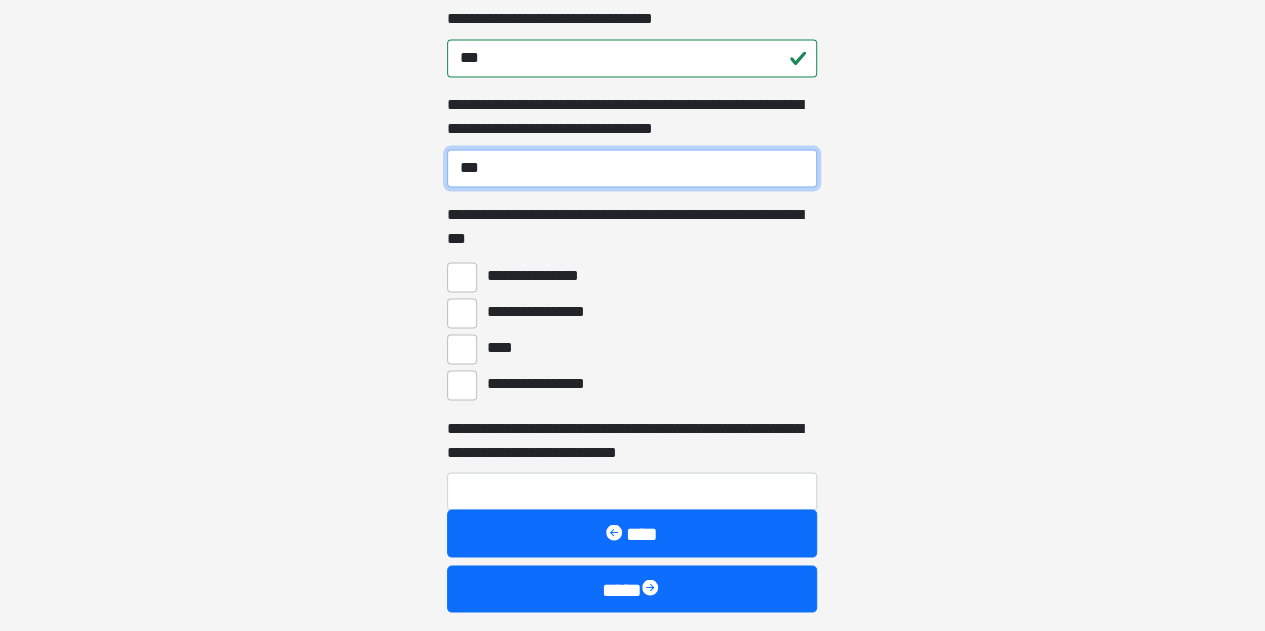 type on "***" 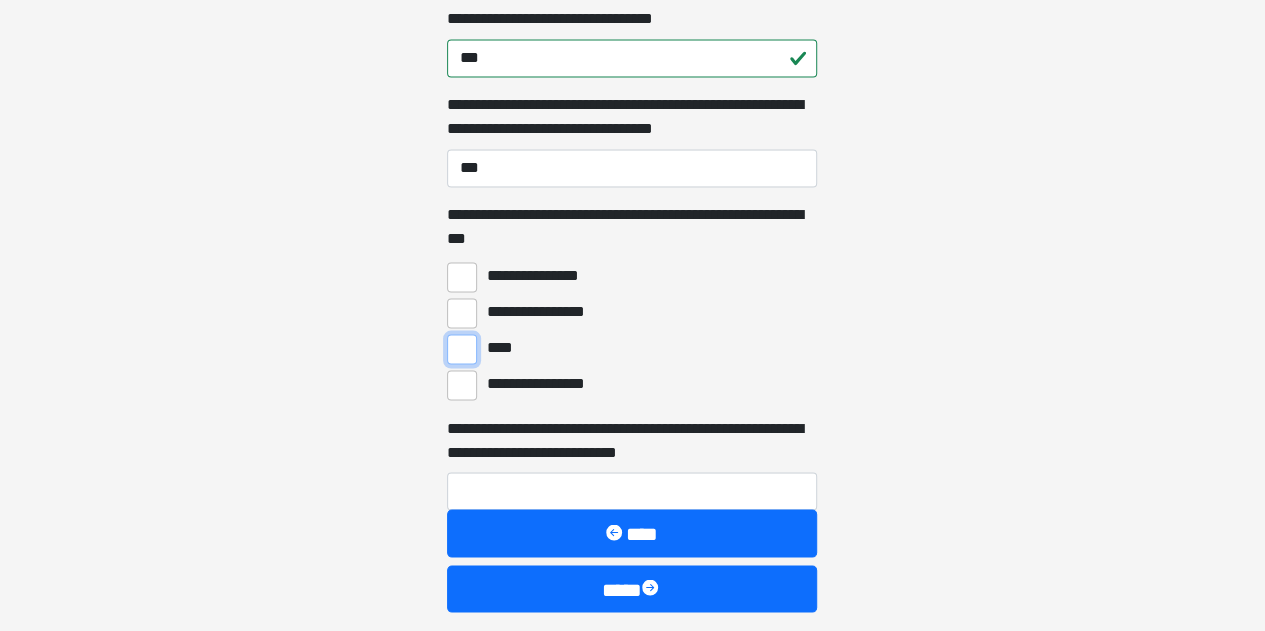 click on "****" at bounding box center [462, 349] 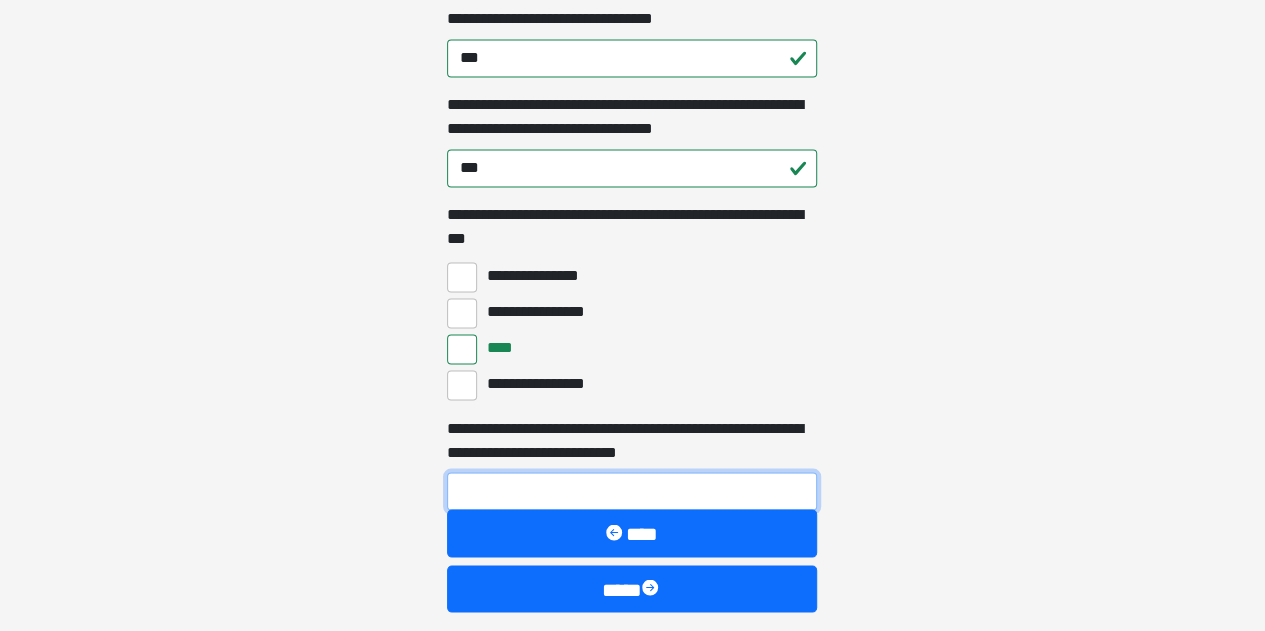 click on "**********" at bounding box center [632, 491] 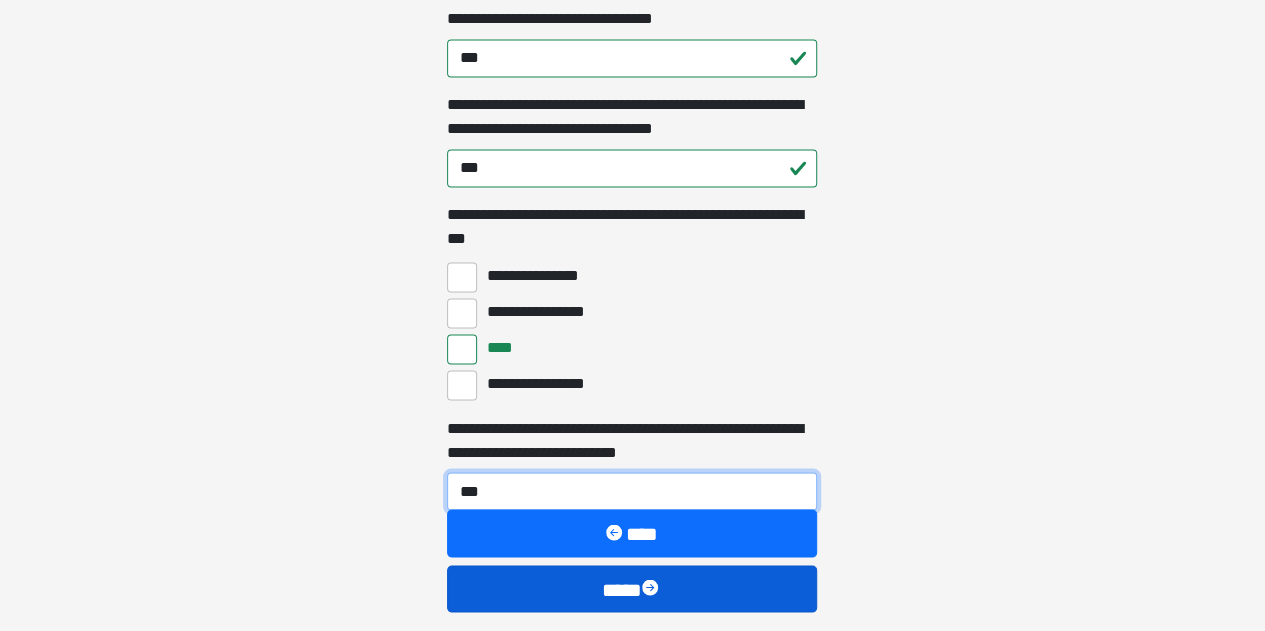 type on "***" 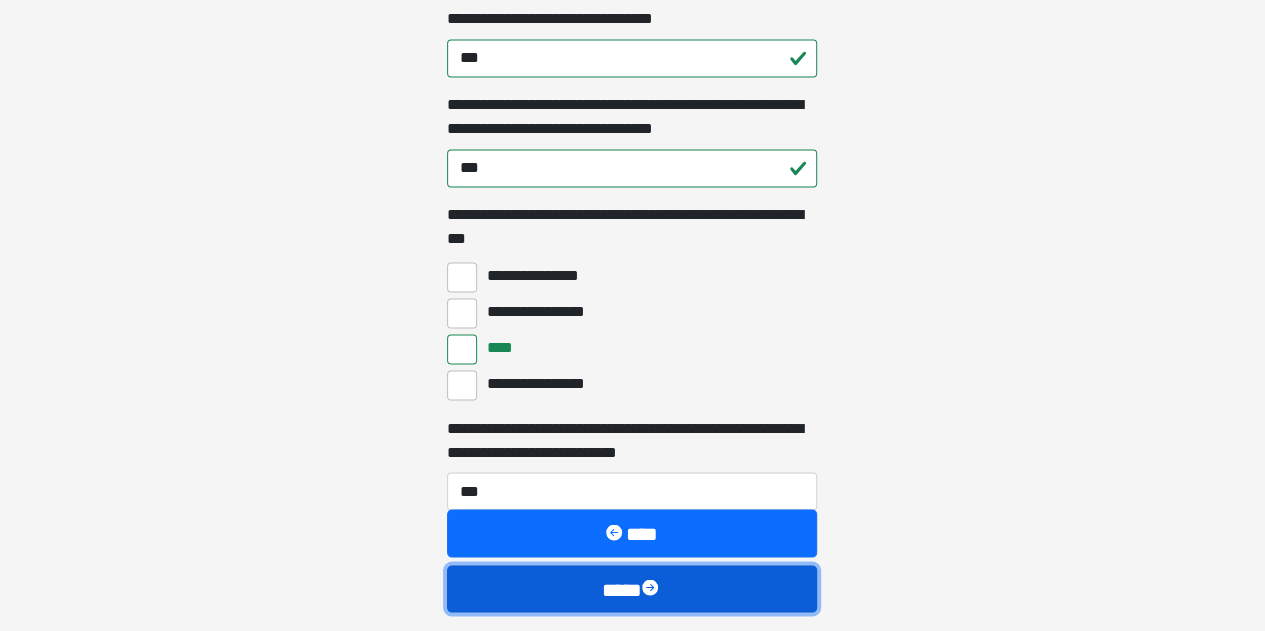 click on "****" at bounding box center (632, 588) 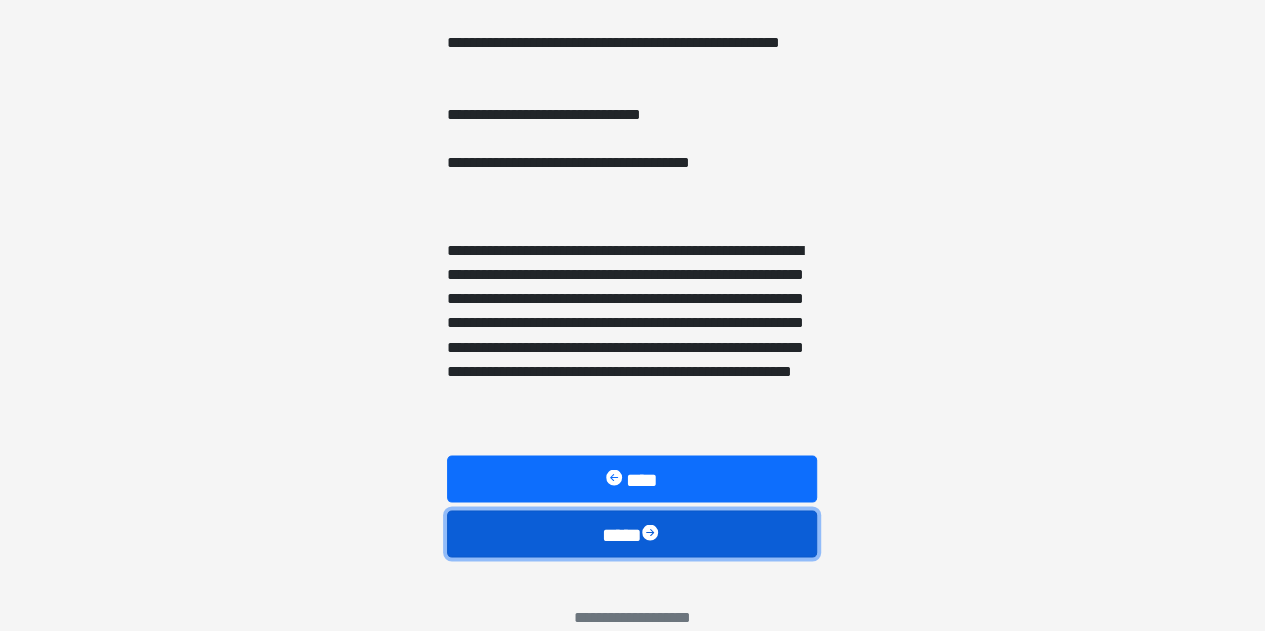 scroll, scrollTop: 1597, scrollLeft: 0, axis: vertical 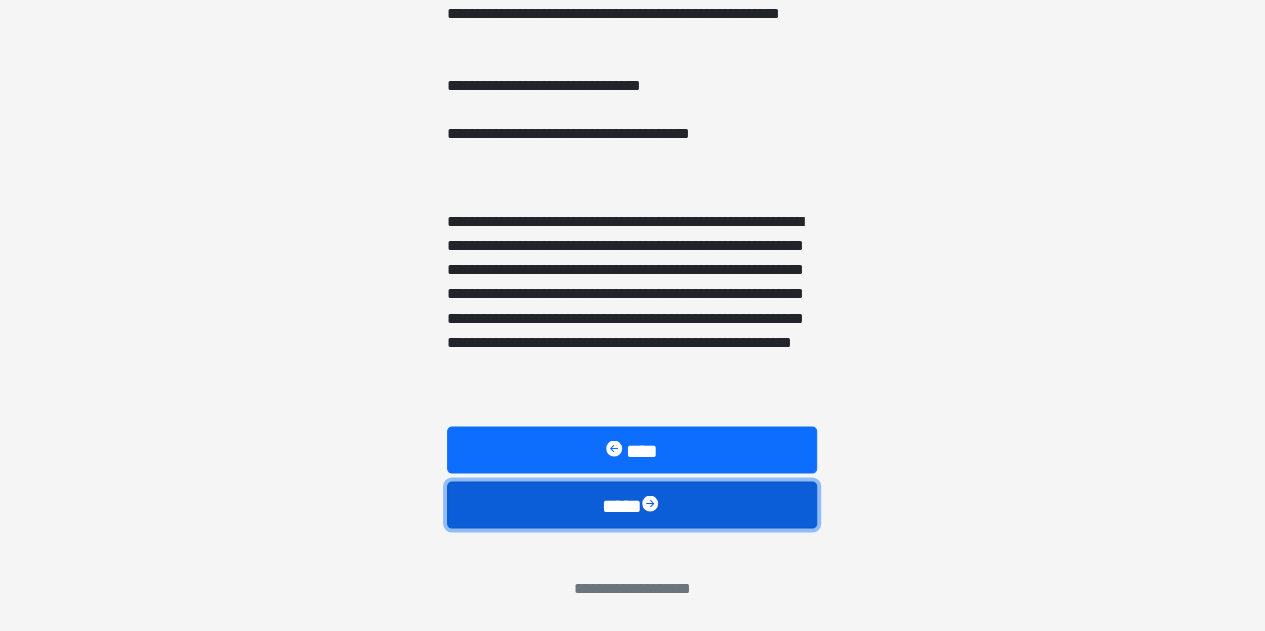 click on "****" at bounding box center (632, 504) 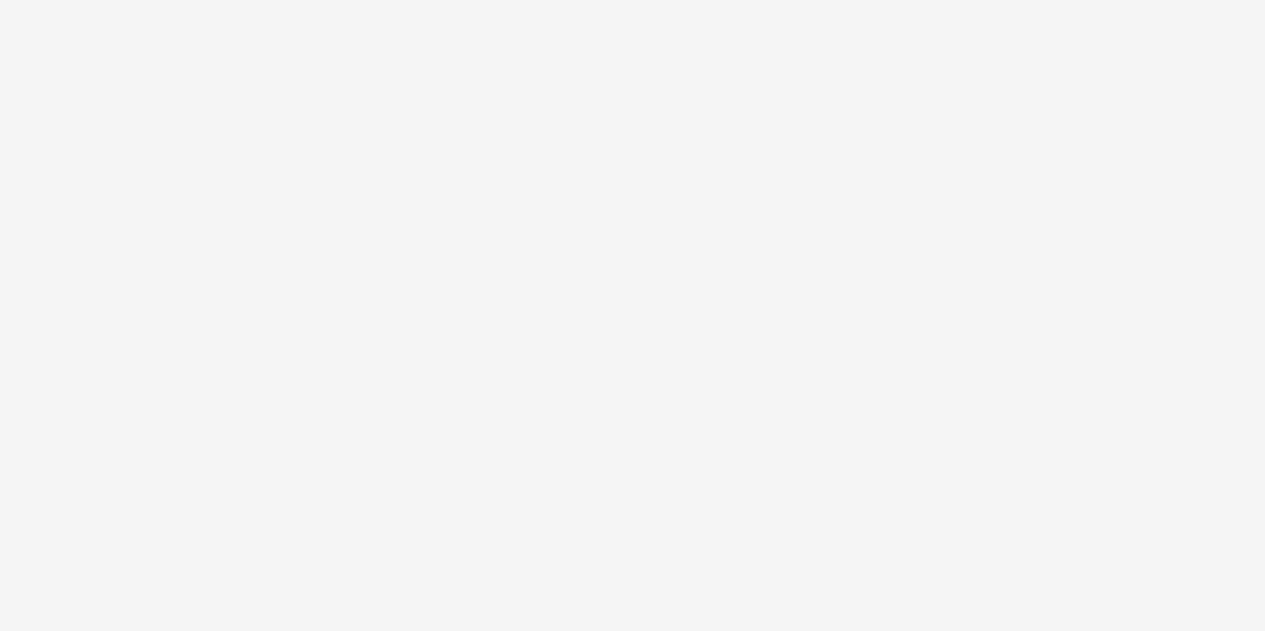 scroll, scrollTop: 130, scrollLeft: 0, axis: vertical 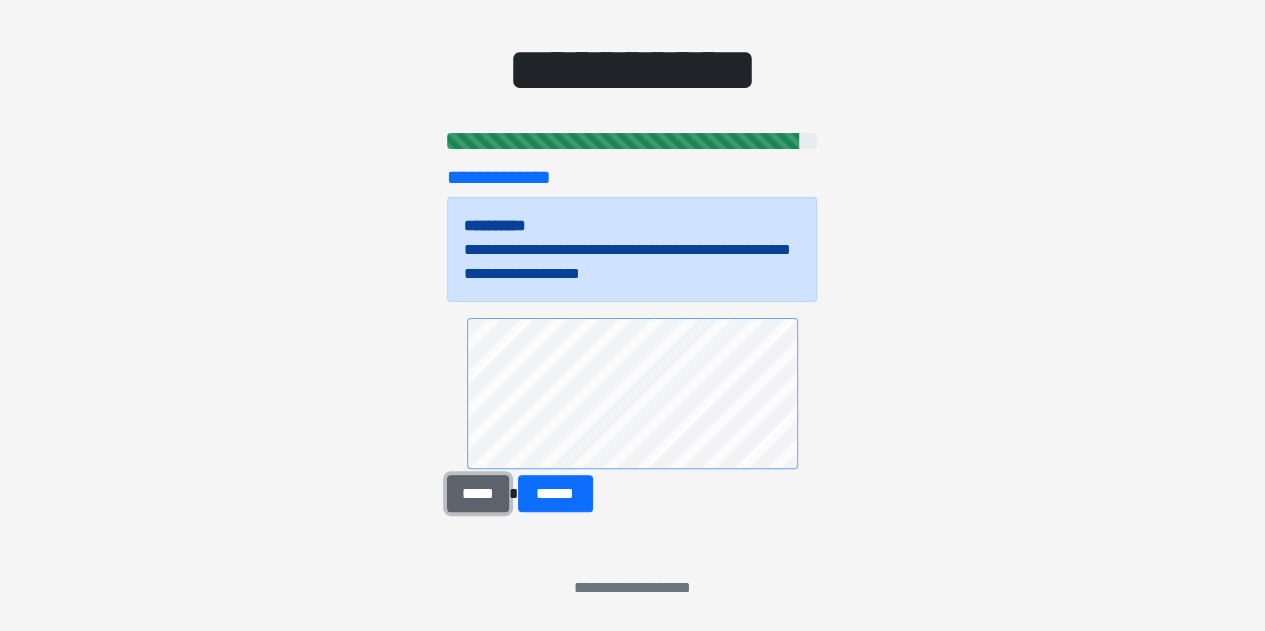 click on "*****" at bounding box center (477, 493) 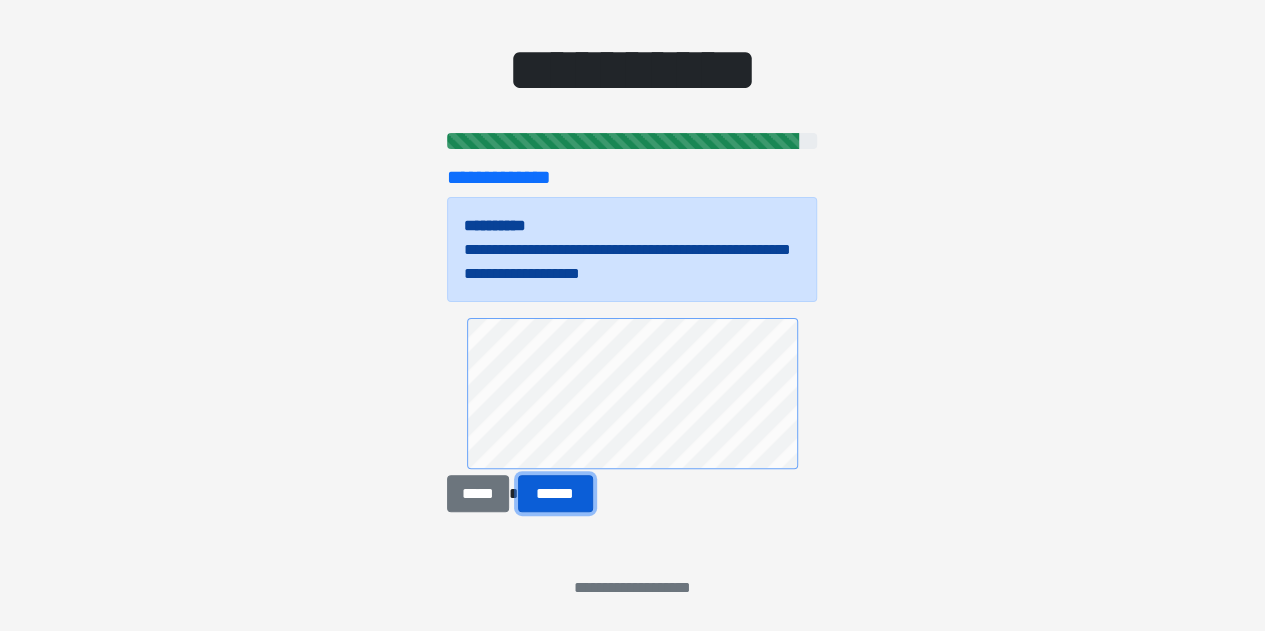 click on "******" at bounding box center (555, 493) 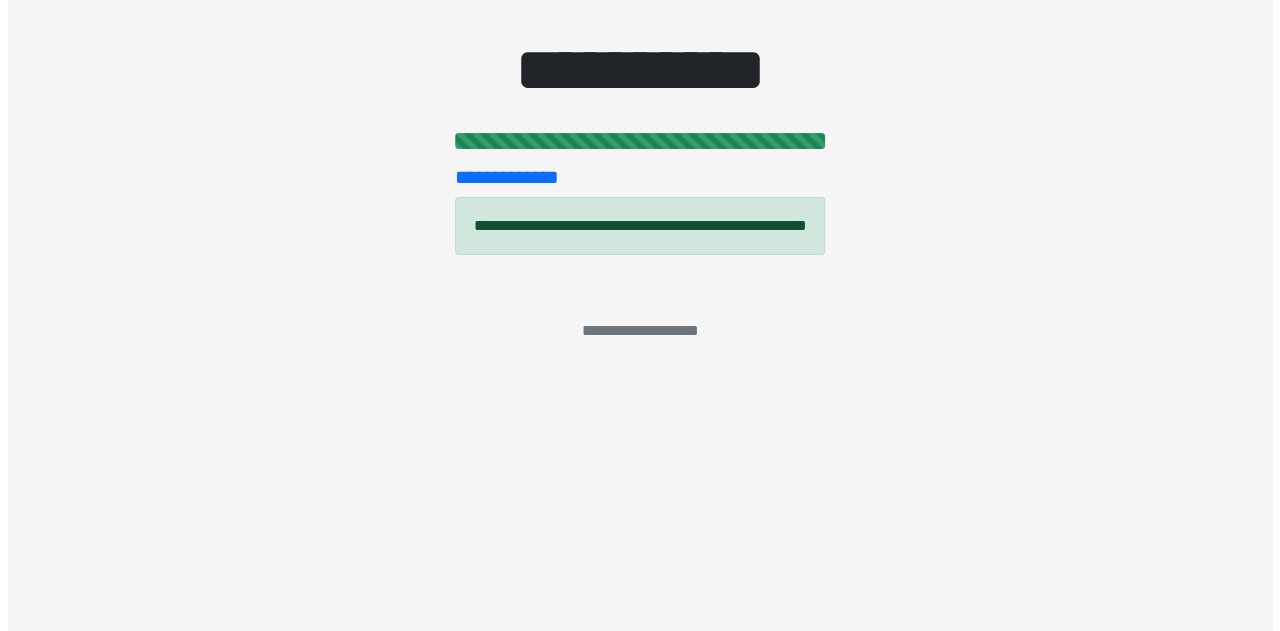 scroll, scrollTop: 0, scrollLeft: 0, axis: both 